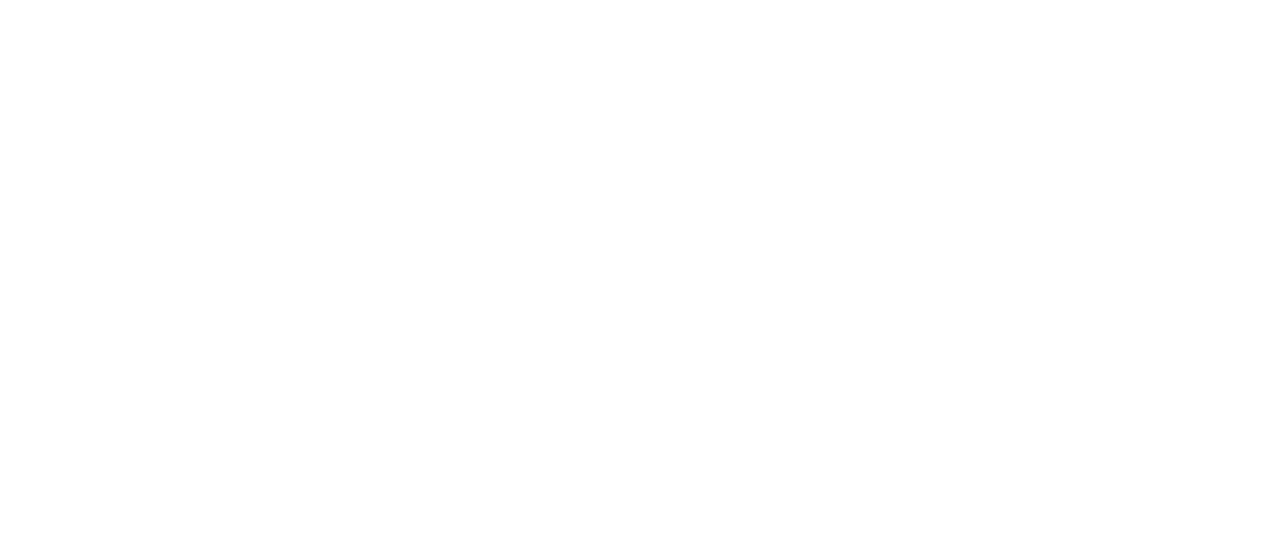 scroll, scrollTop: 0, scrollLeft: 0, axis: both 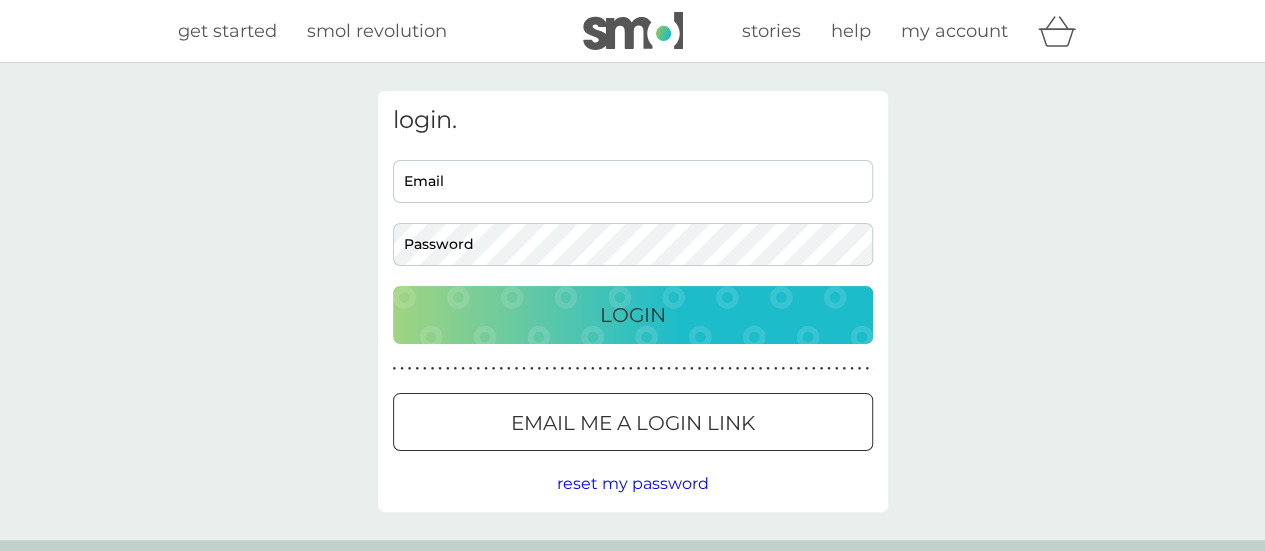 click on "Email" at bounding box center (633, 181) 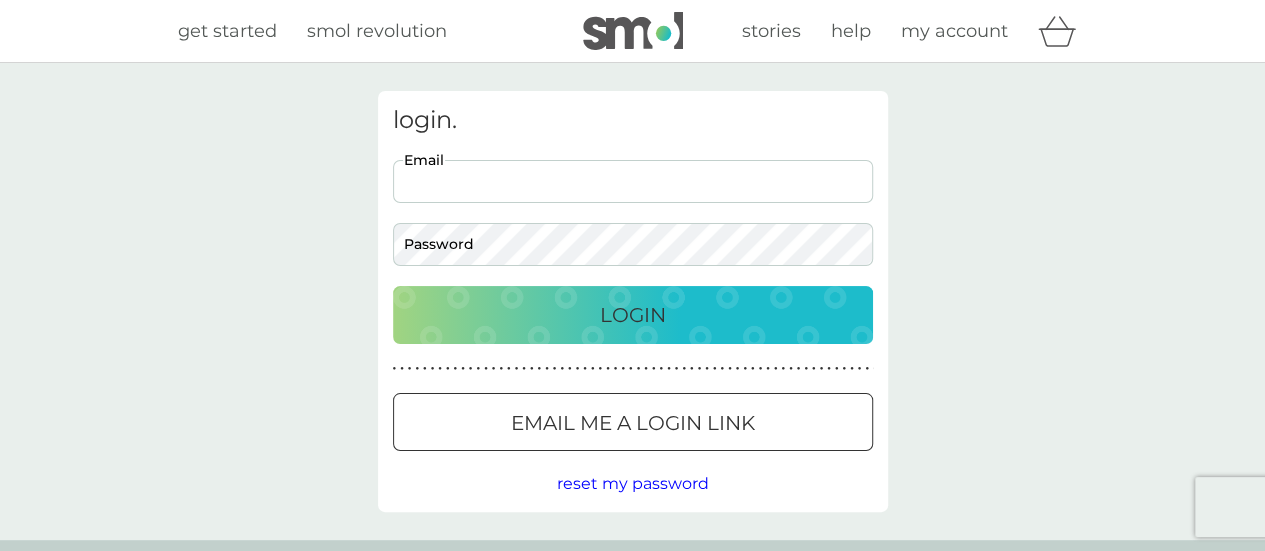 type on "[EMAIL_ADDRESS][DOMAIN_NAME]" 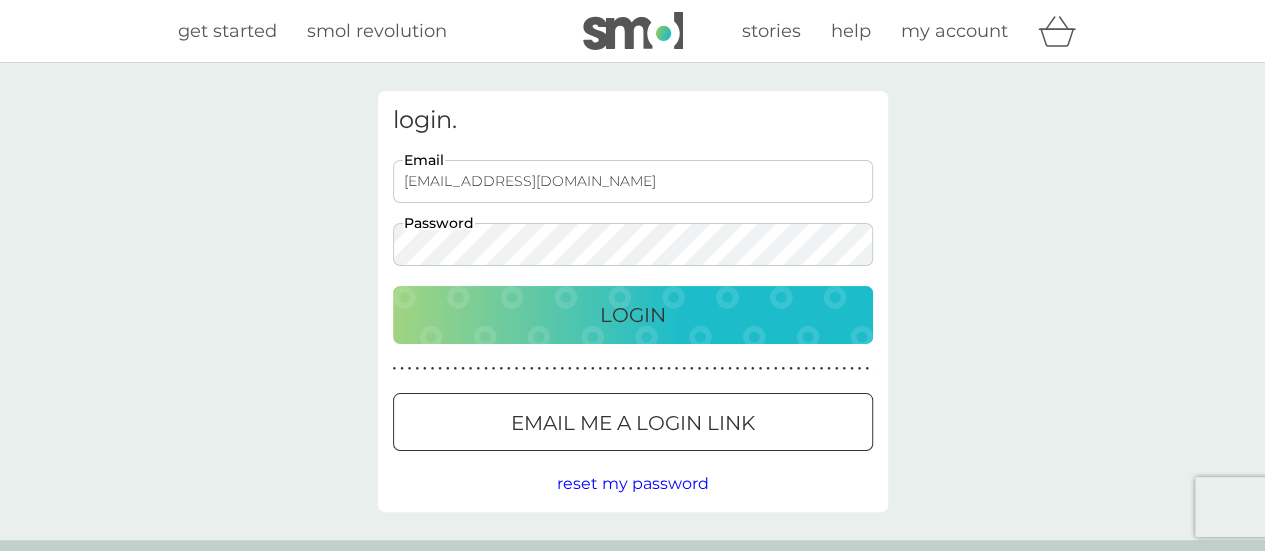 scroll, scrollTop: 0, scrollLeft: 0, axis: both 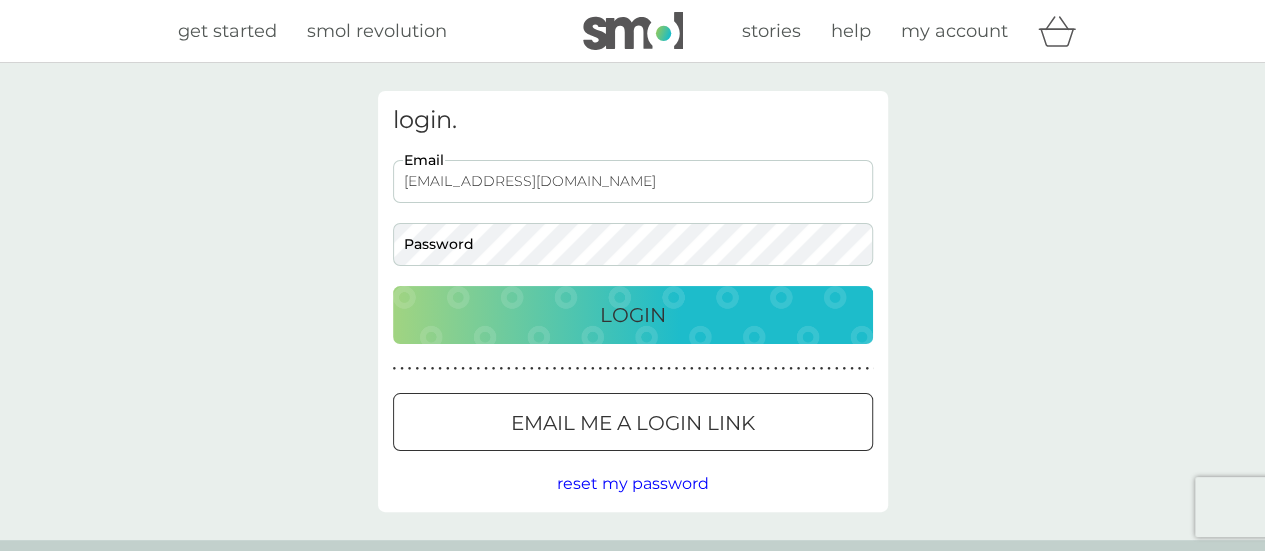 click on "reset my password" at bounding box center [633, 483] 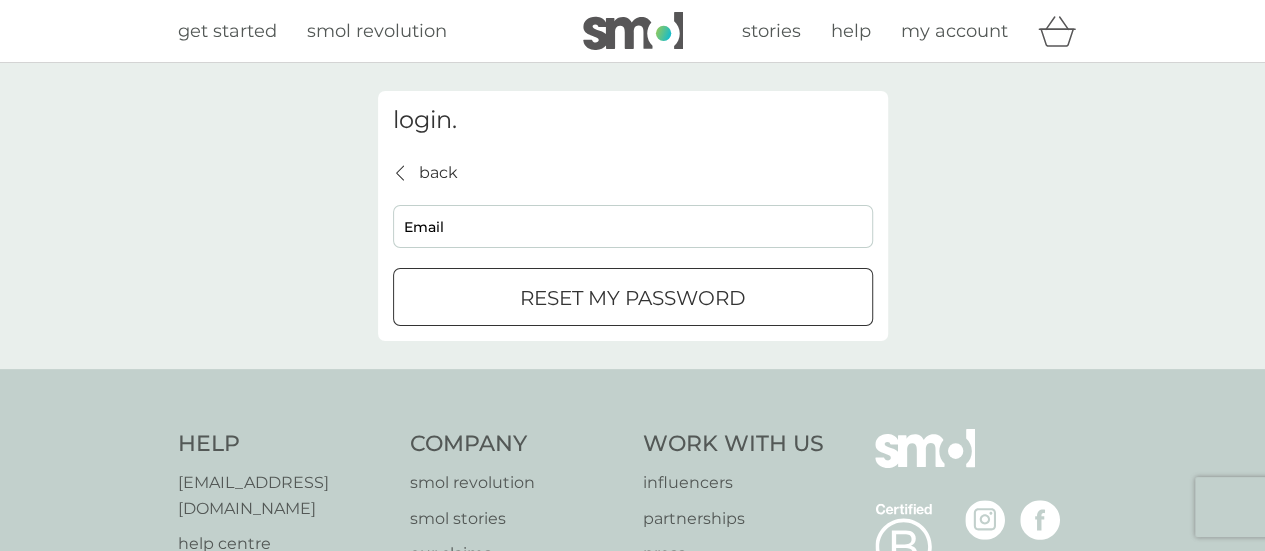 click on "Email" at bounding box center (633, 226) 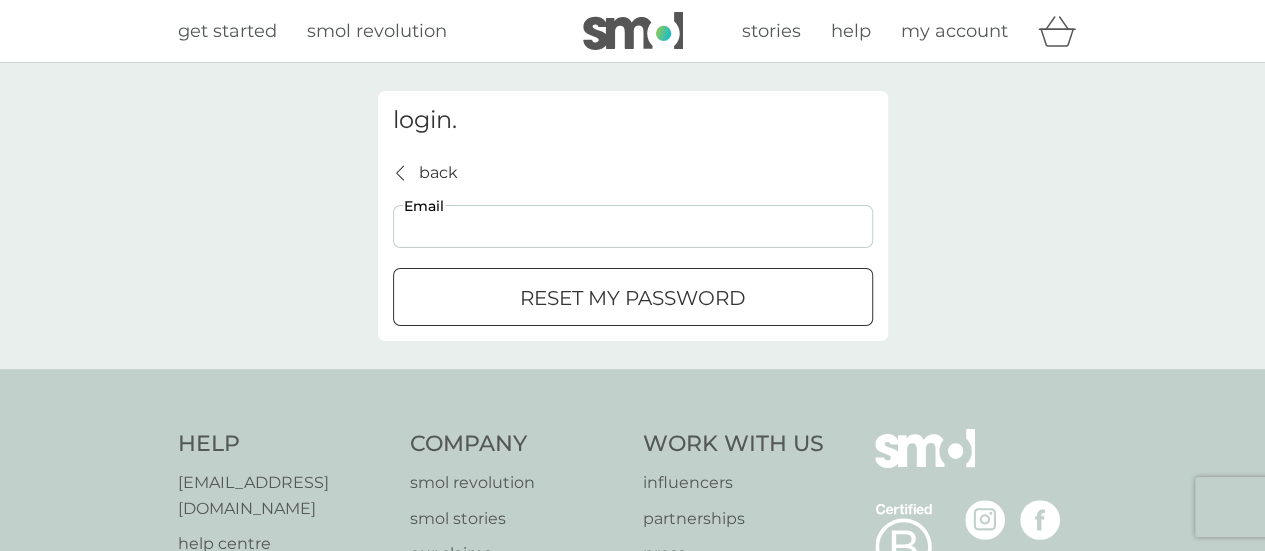 type on "[EMAIL_ADDRESS][DOMAIN_NAME]" 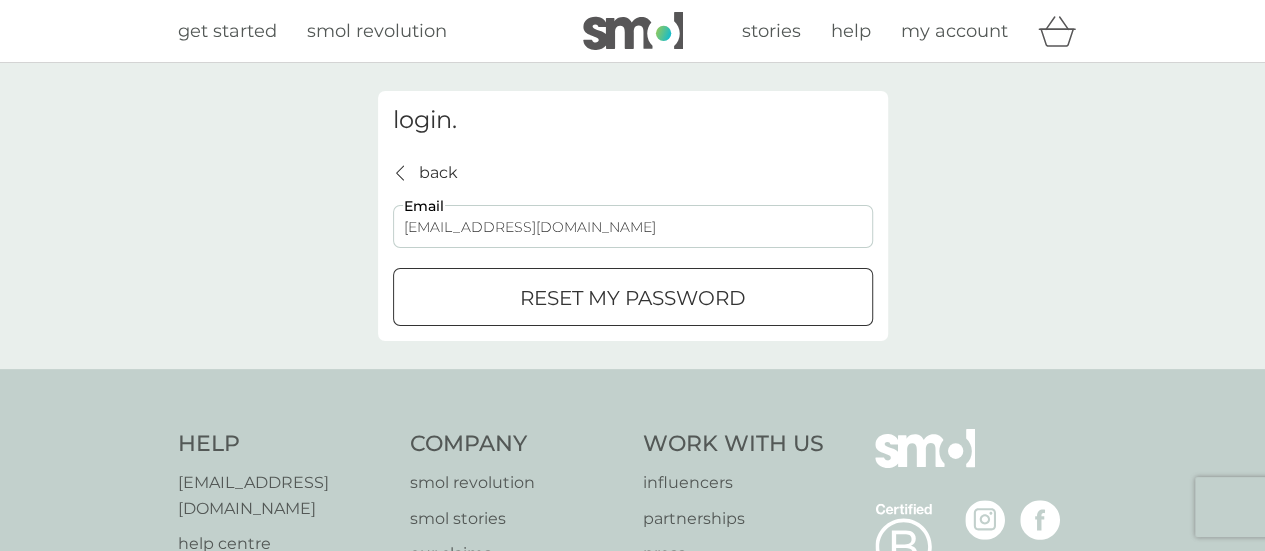 click on "reset my password" at bounding box center (633, 298) 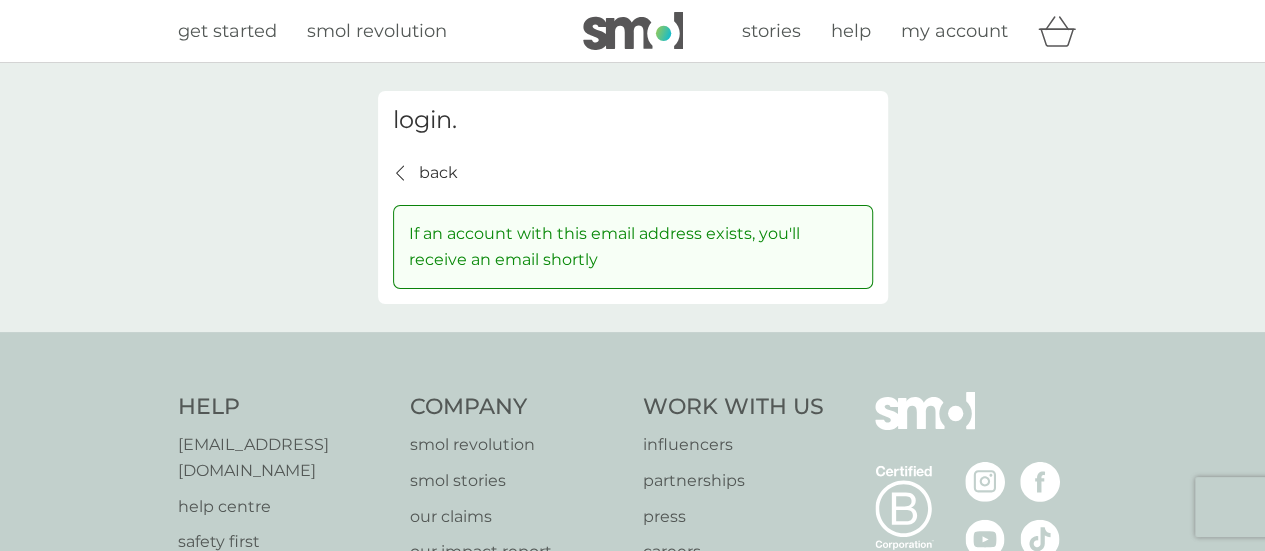 click on "my account" at bounding box center (954, 31) 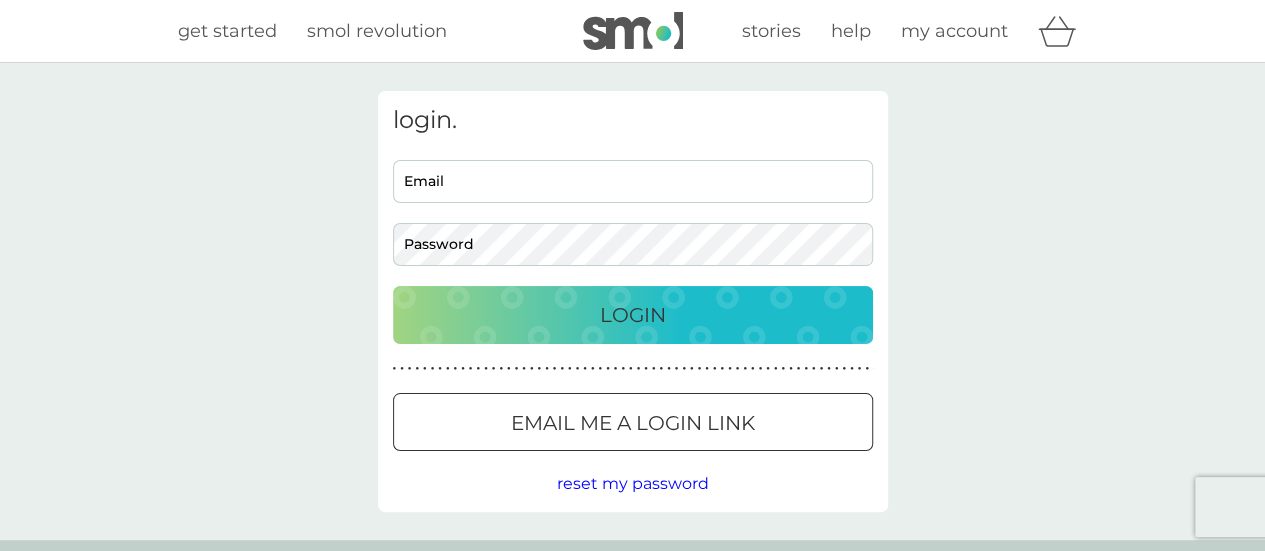 click on "Email" at bounding box center (633, 181) 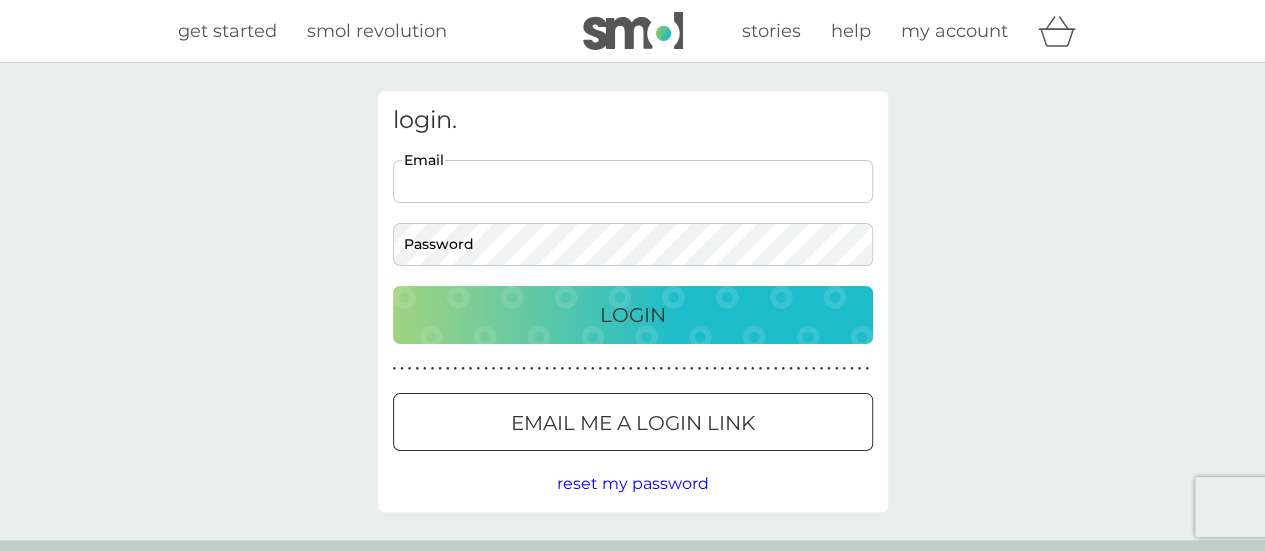 type on "[EMAIL_ADDRESS][DOMAIN_NAME]" 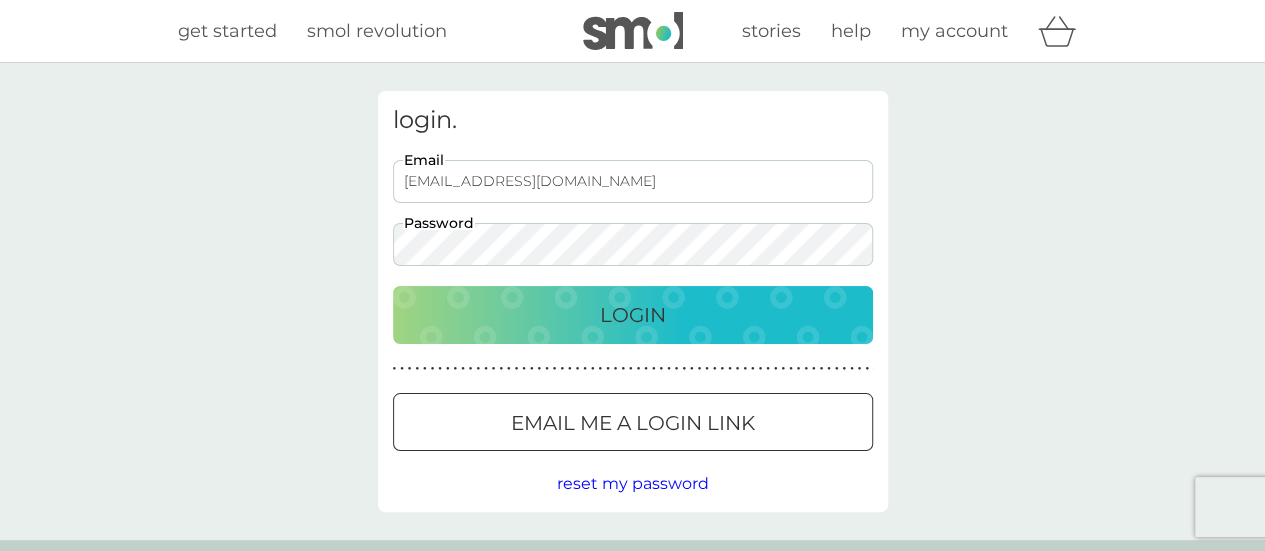 click on "Login" at bounding box center [633, 315] 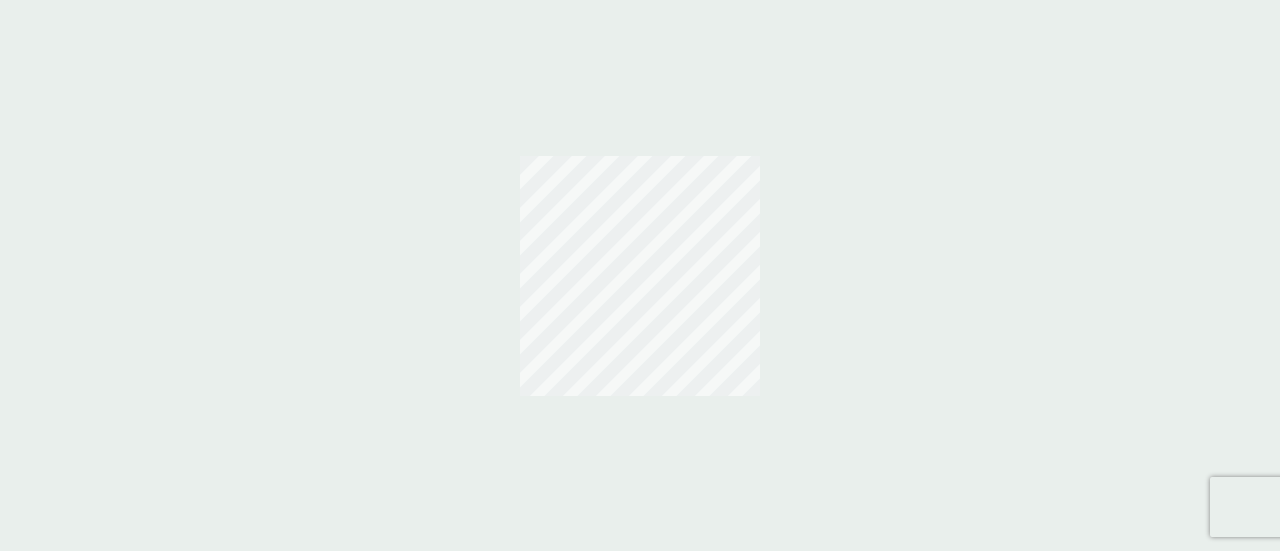 scroll, scrollTop: 0, scrollLeft: 0, axis: both 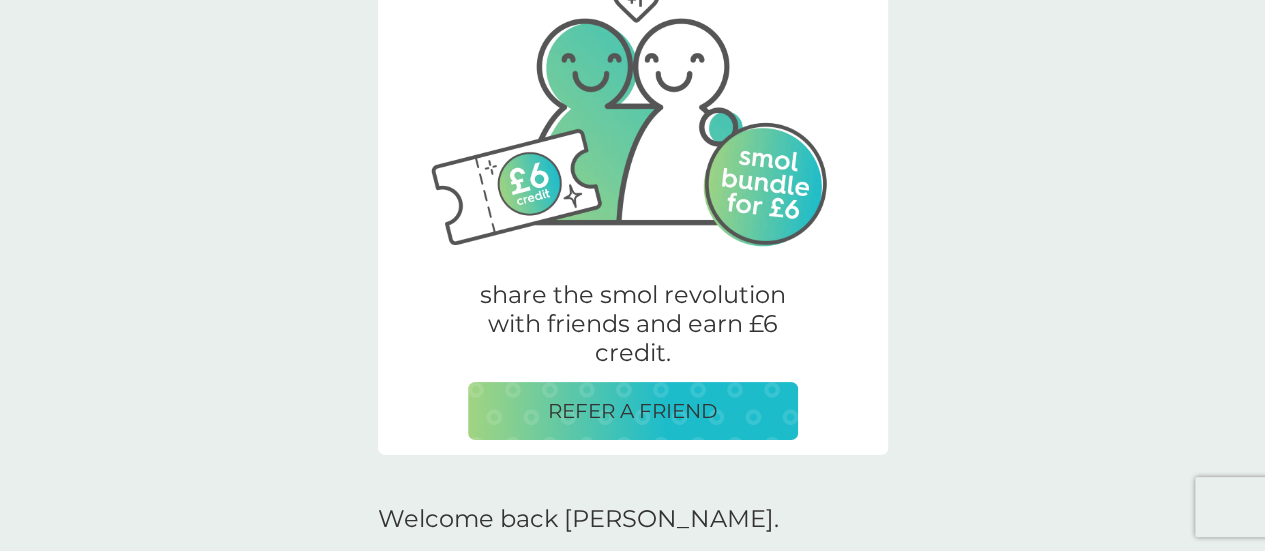 click on "REFER A FRIEND" at bounding box center [633, 411] 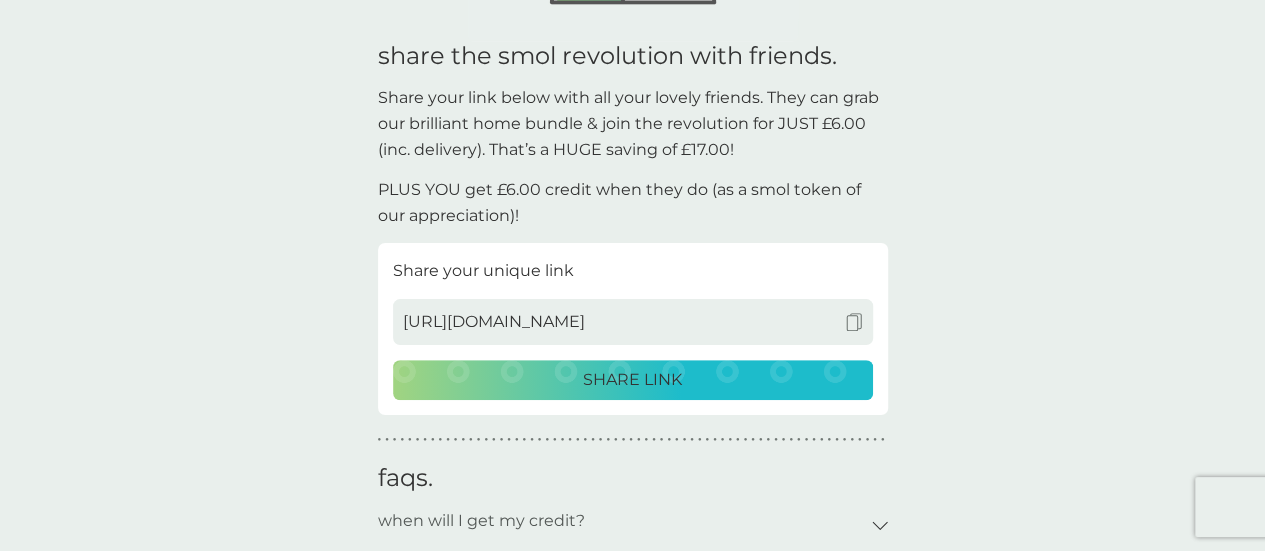 scroll, scrollTop: 380, scrollLeft: 0, axis: vertical 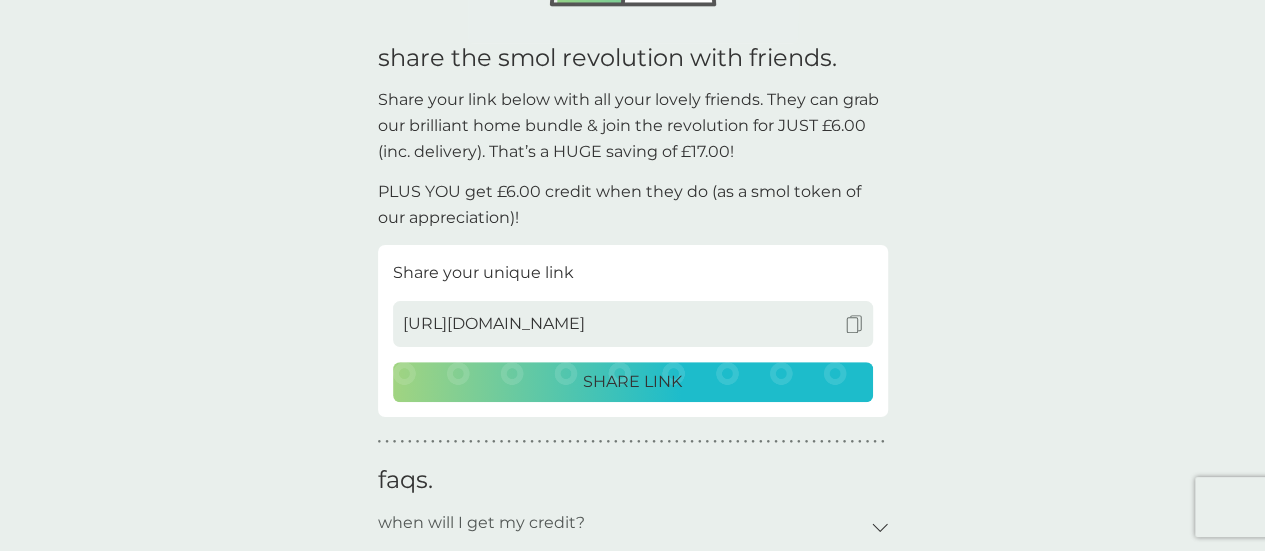 click on "SHARE LINK" at bounding box center (632, 382) 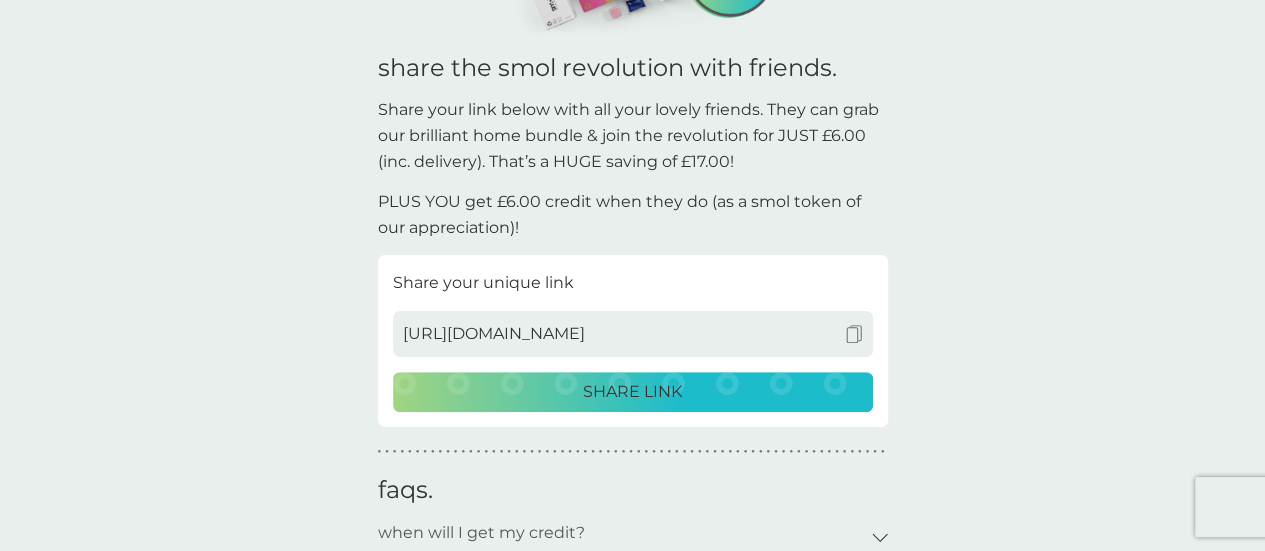 scroll, scrollTop: 0, scrollLeft: 0, axis: both 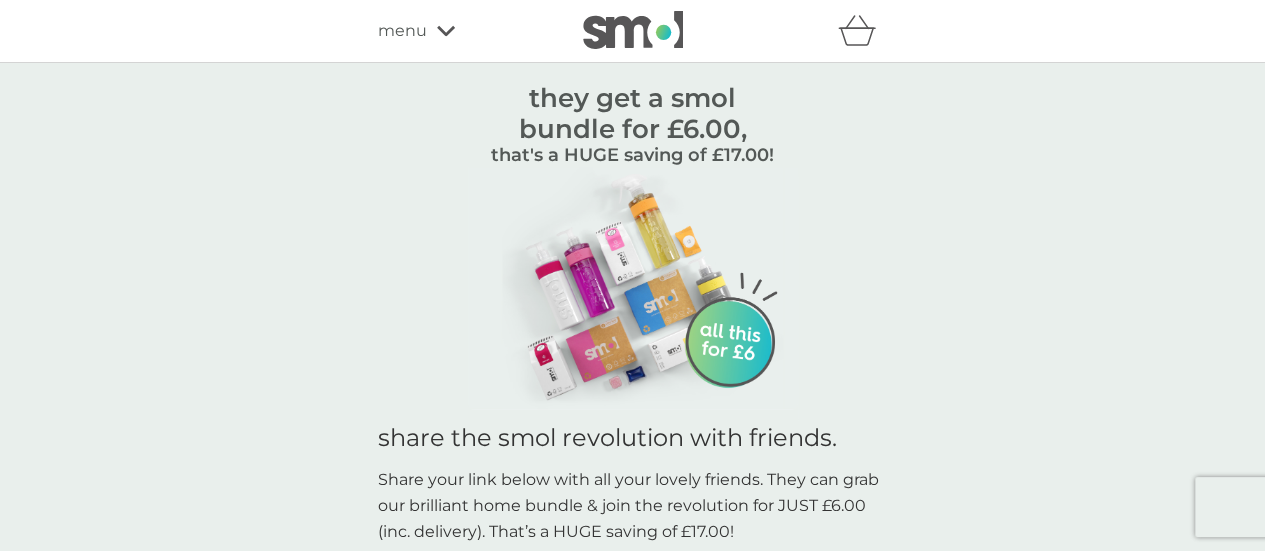 click 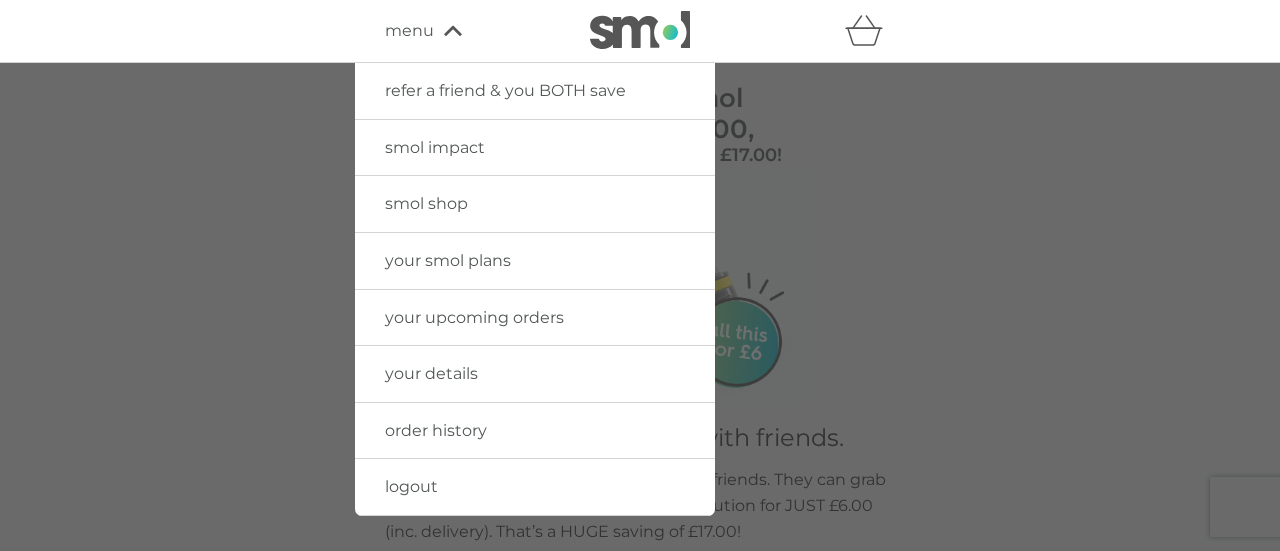 click on "smol shop" at bounding box center (426, 203) 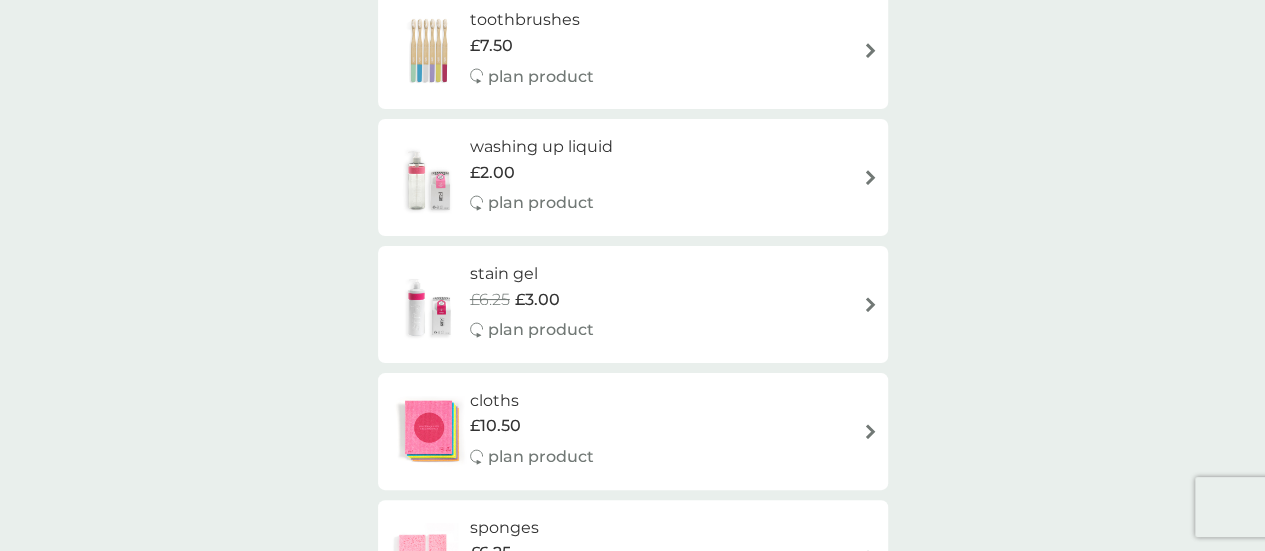 scroll, scrollTop: 1964, scrollLeft: 0, axis: vertical 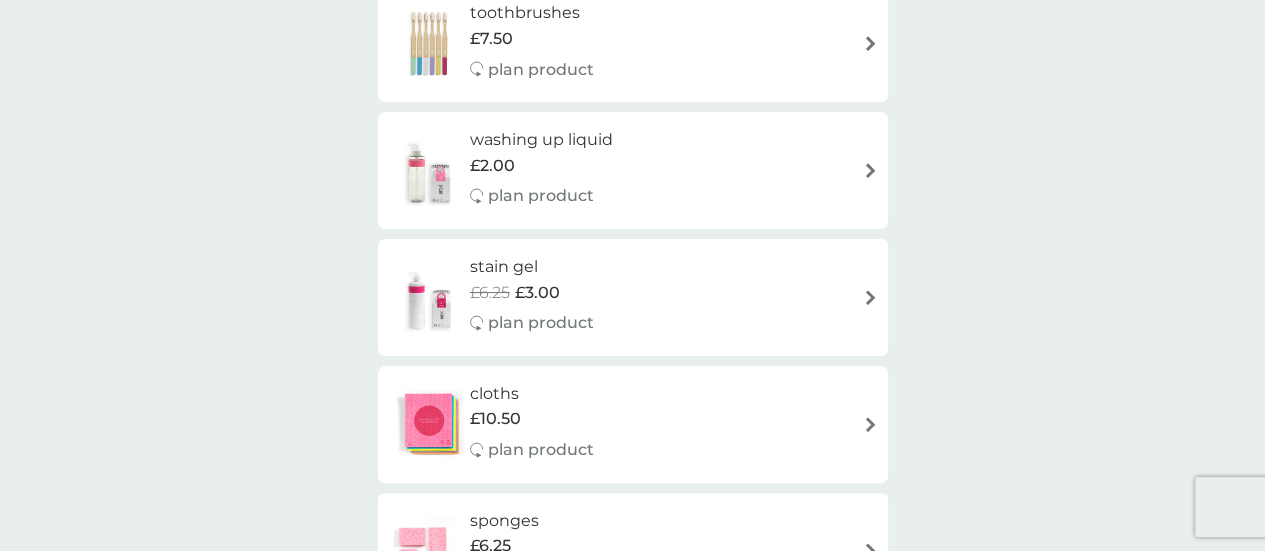 click at bounding box center (870, 297) 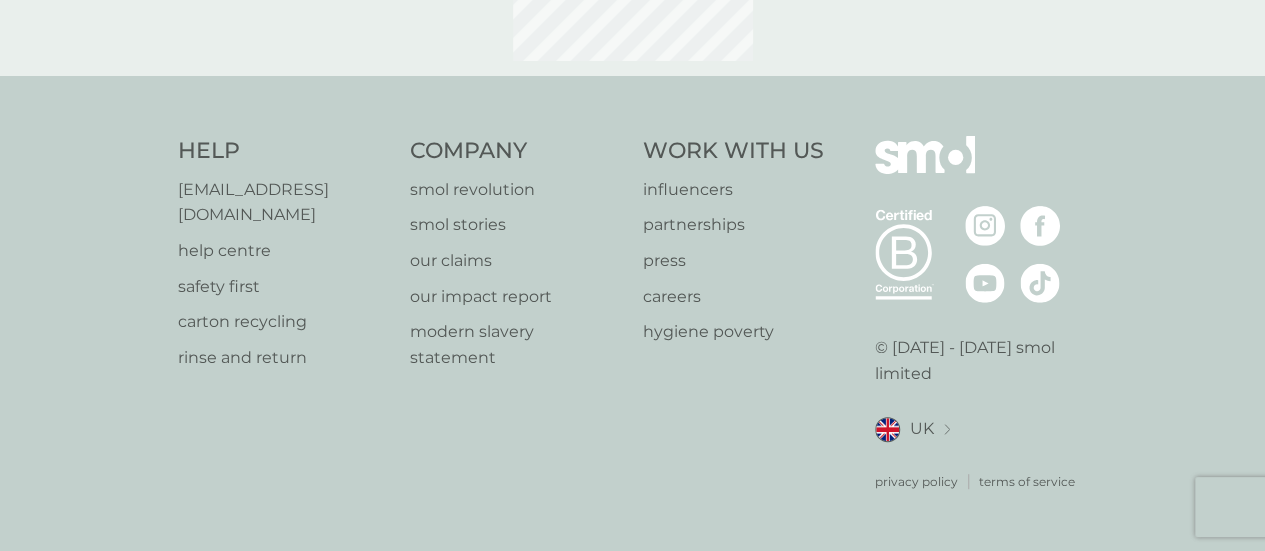 scroll, scrollTop: 0, scrollLeft: 0, axis: both 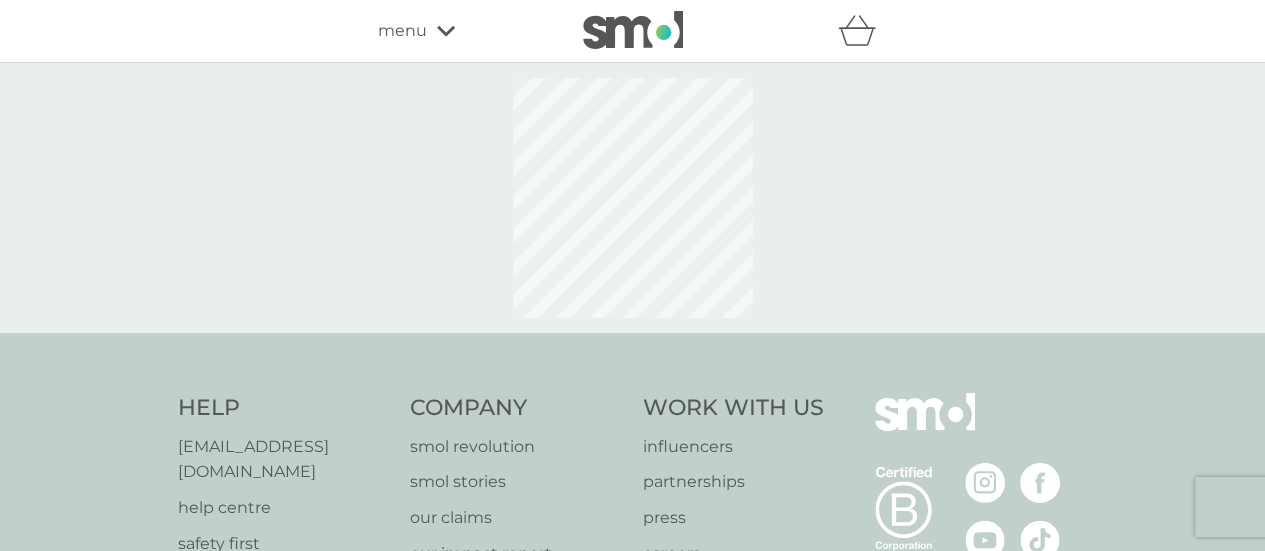 select on "182" 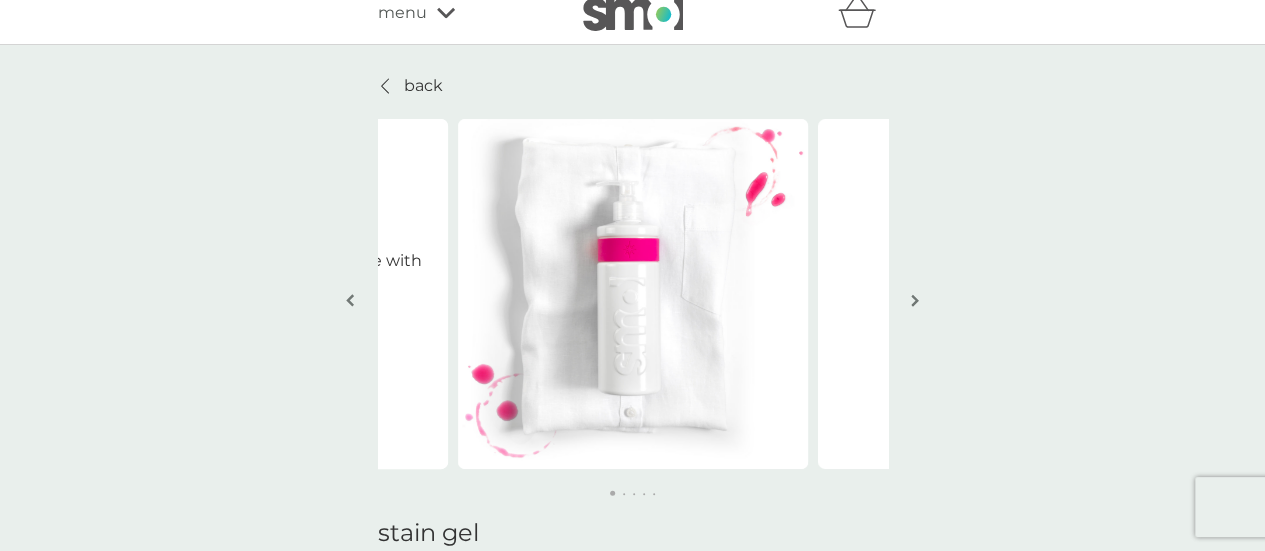 scroll, scrollTop: 36, scrollLeft: 0, axis: vertical 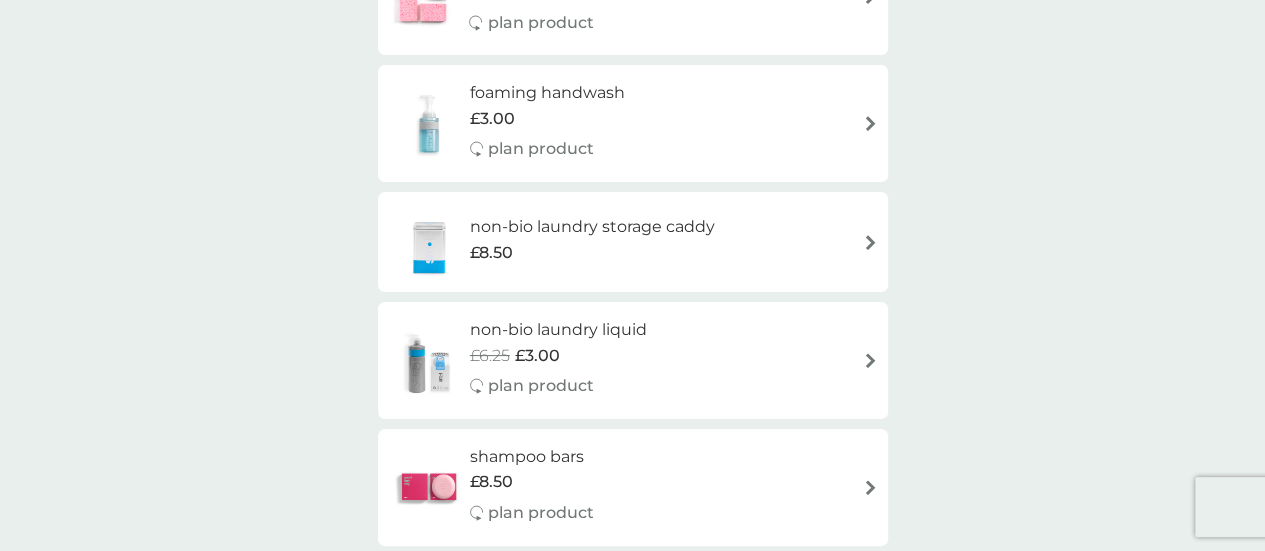 click on "non-bio laundry liquid" at bounding box center (558, 330) 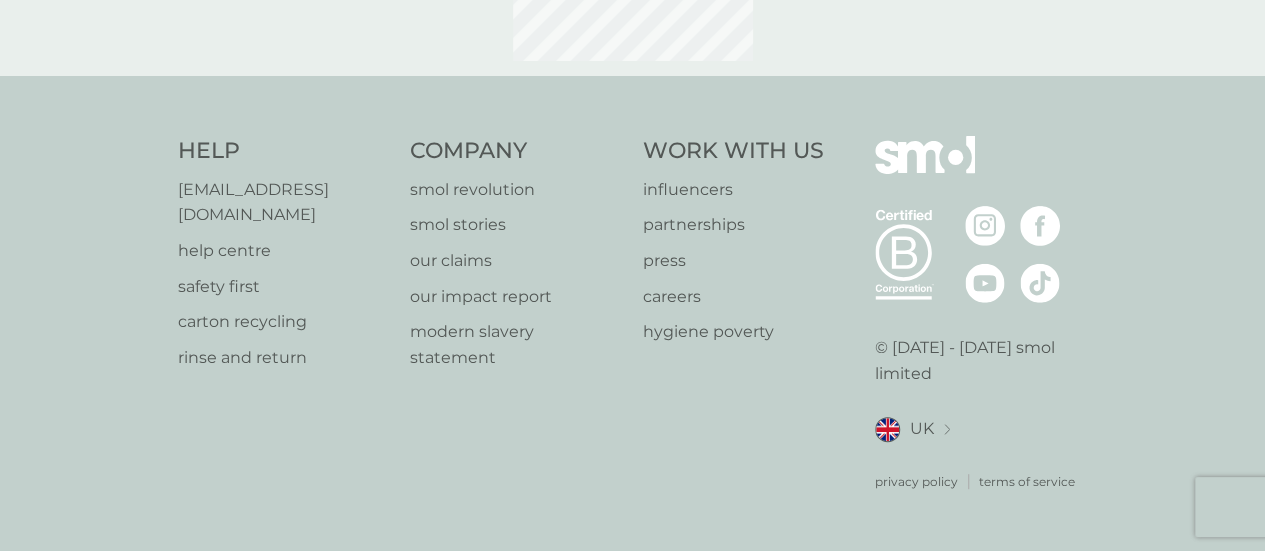 scroll, scrollTop: 0, scrollLeft: 0, axis: both 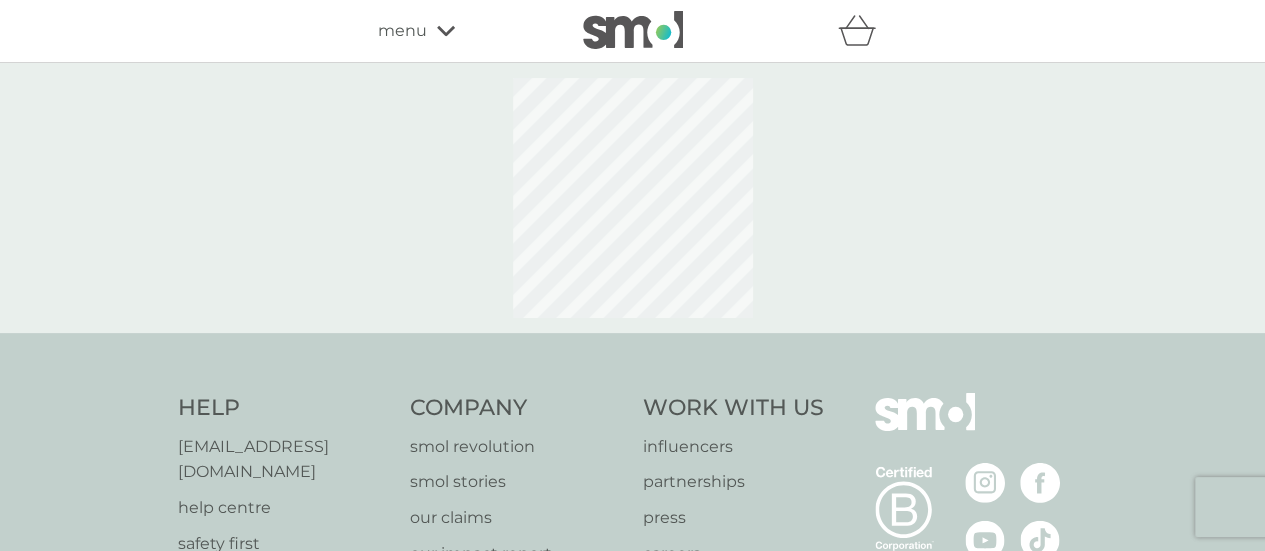 select on "91" 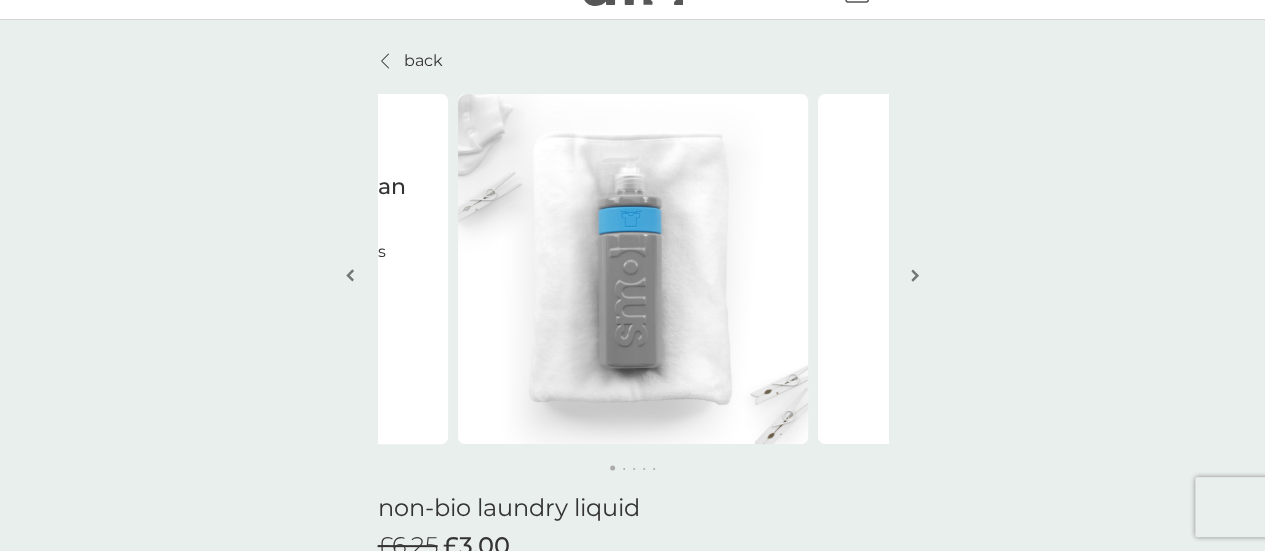 scroll, scrollTop: 44, scrollLeft: 0, axis: vertical 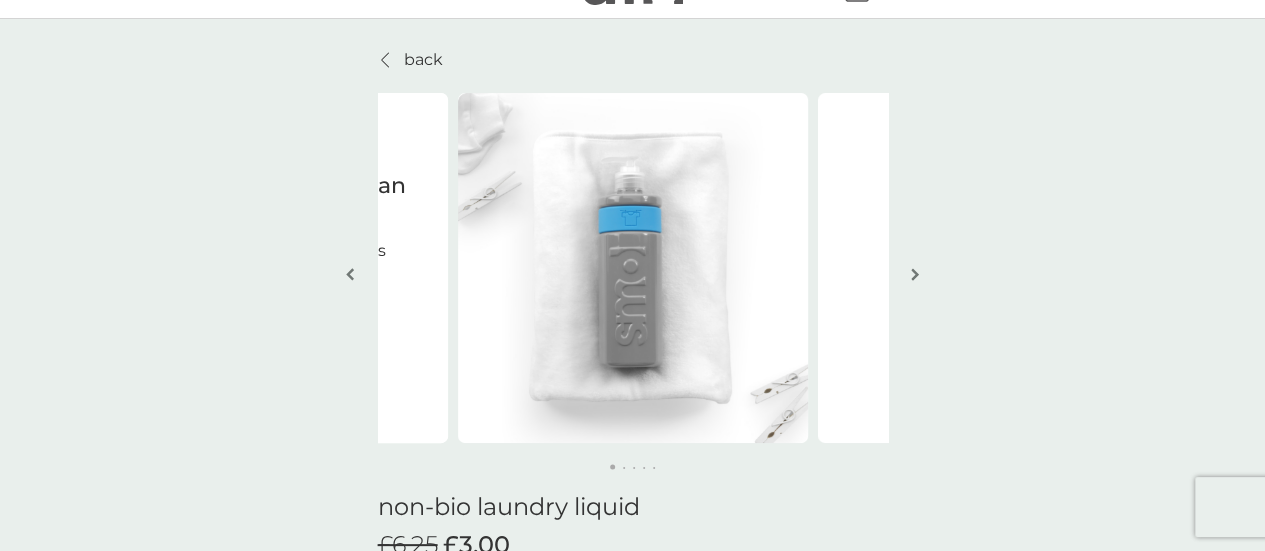 click at bounding box center [915, 274] 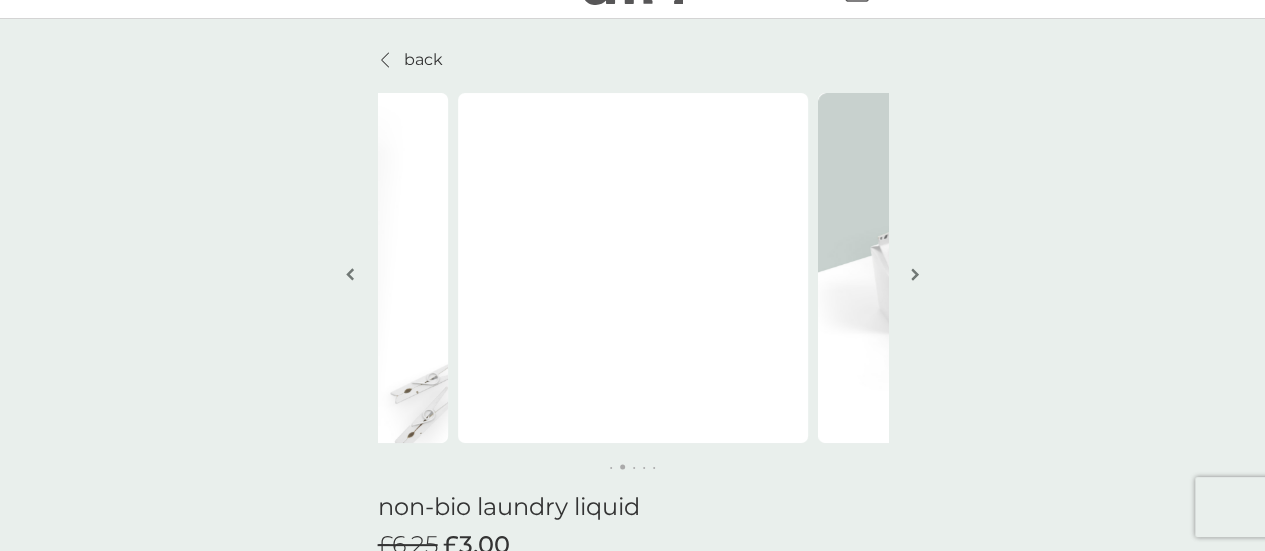 click at bounding box center (915, 274) 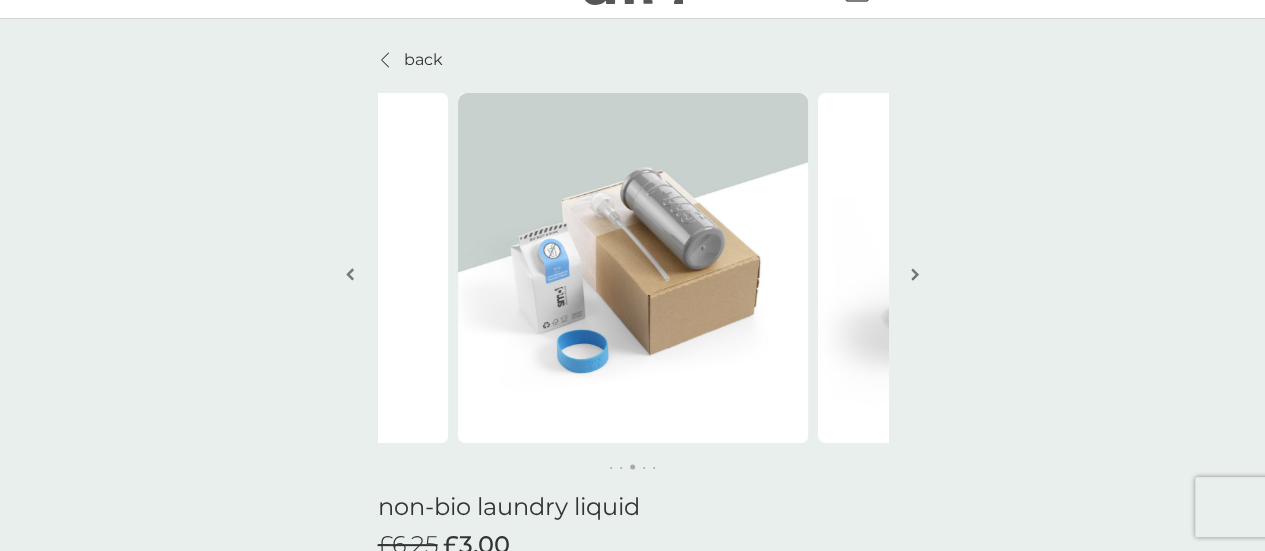 click at bounding box center [915, 274] 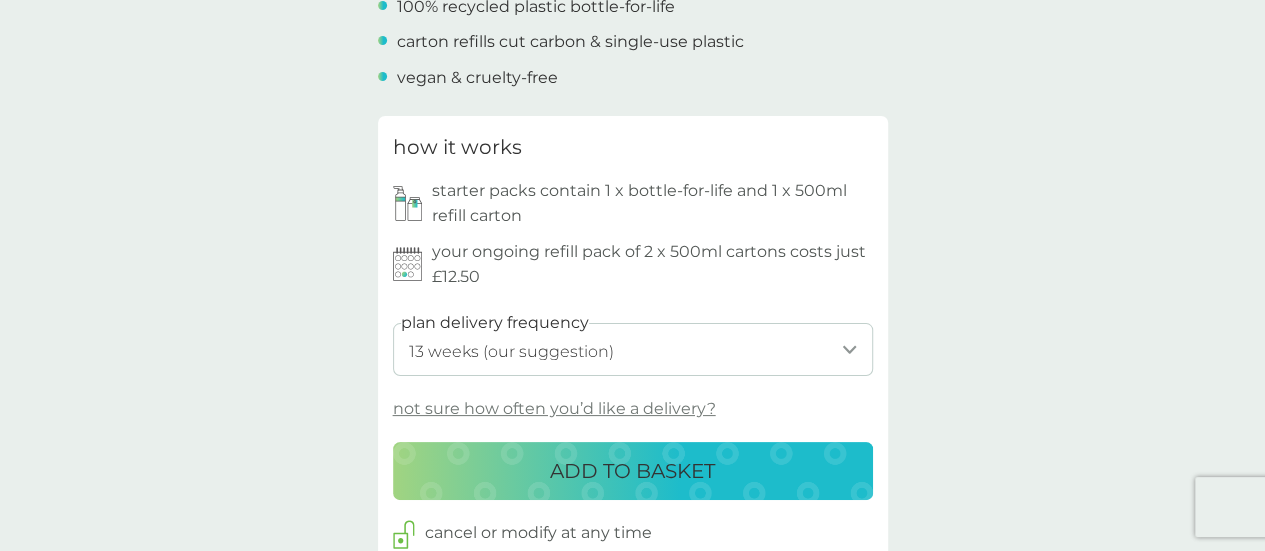 scroll, scrollTop: 843, scrollLeft: 0, axis: vertical 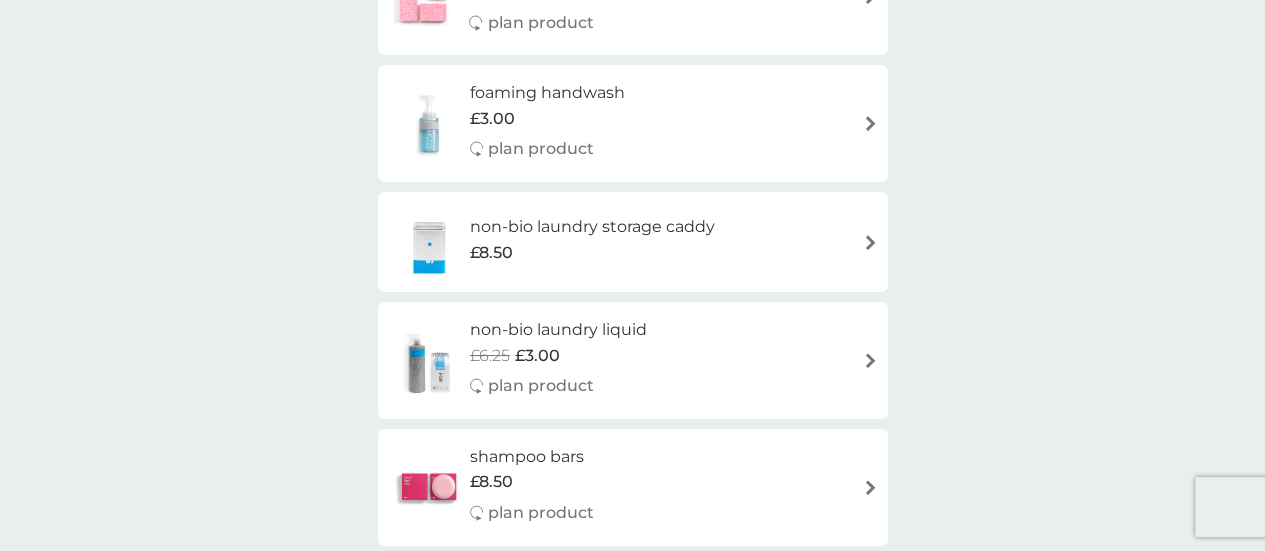 click on "non-bio laundry storage caddy" at bounding box center [592, 227] 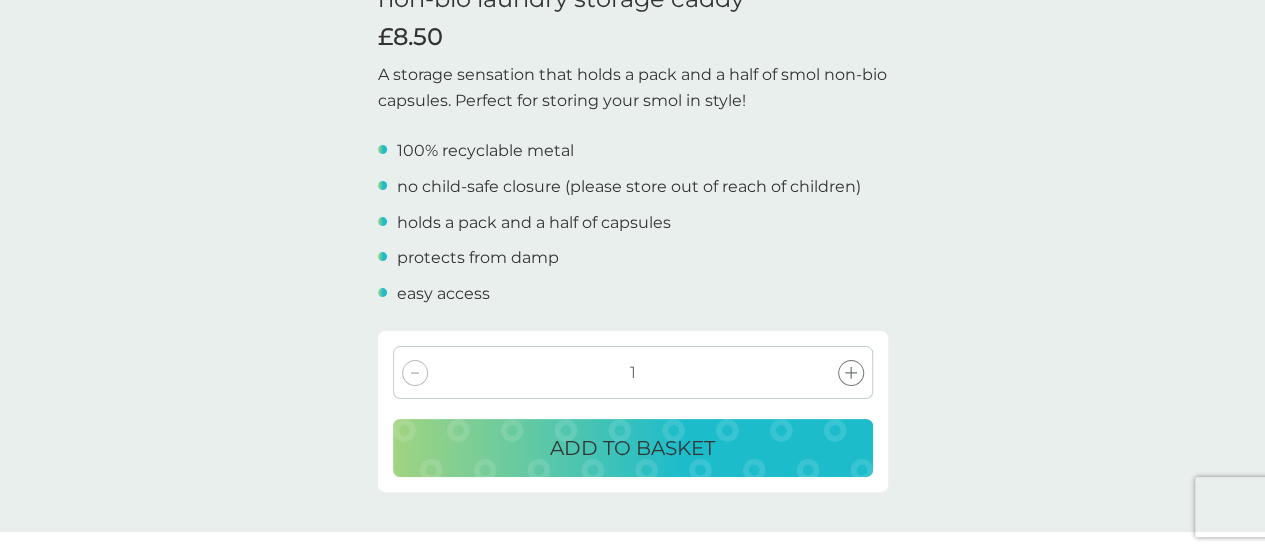 scroll, scrollTop: 551, scrollLeft: 0, axis: vertical 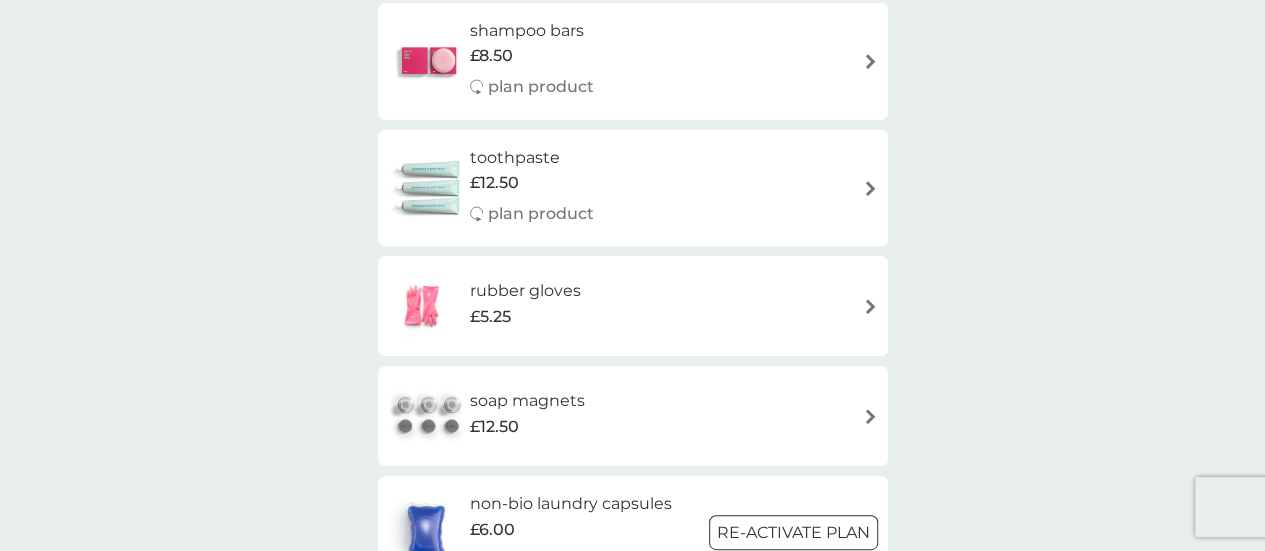 click on "rubber gloves" at bounding box center [524, 291] 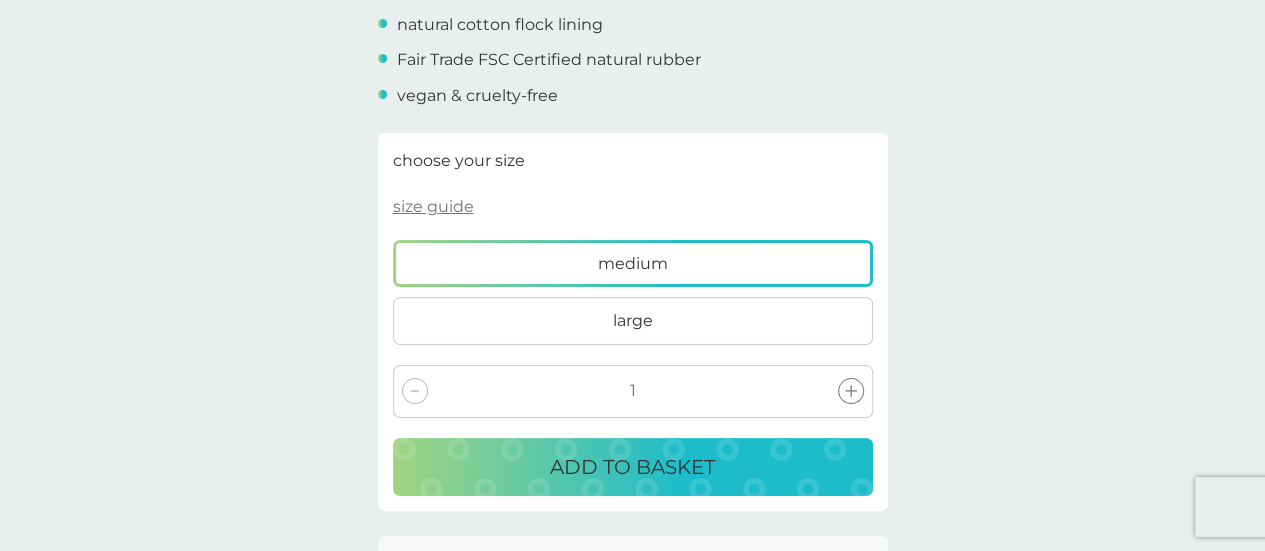 scroll, scrollTop: 749, scrollLeft: 0, axis: vertical 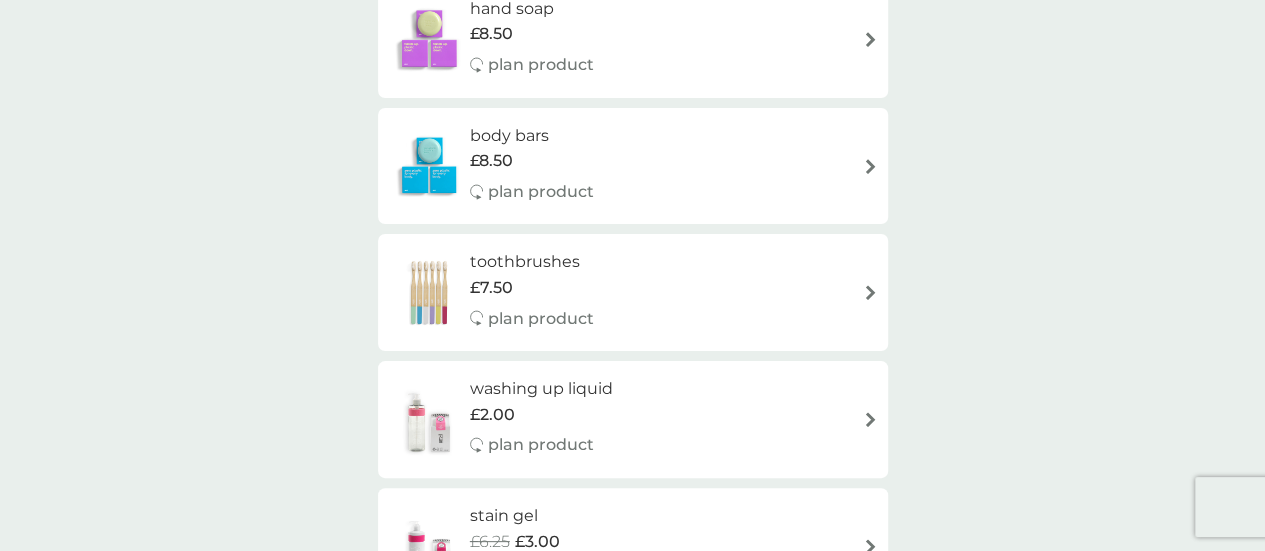 click on "£2.00" at bounding box center (492, 415) 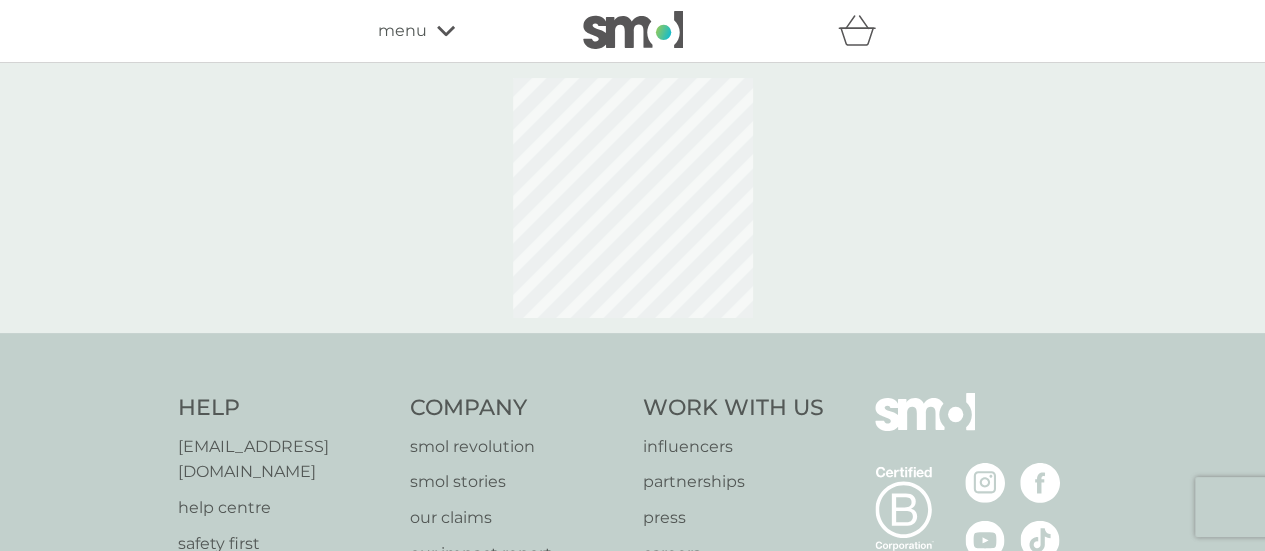 select on "112" 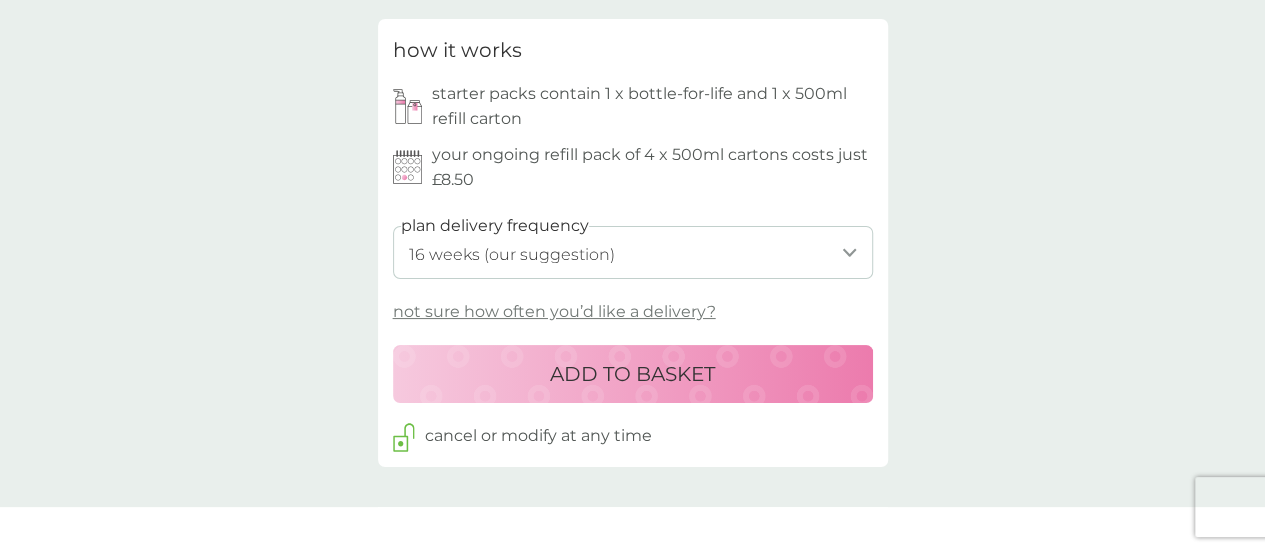 scroll, scrollTop: 942, scrollLeft: 0, axis: vertical 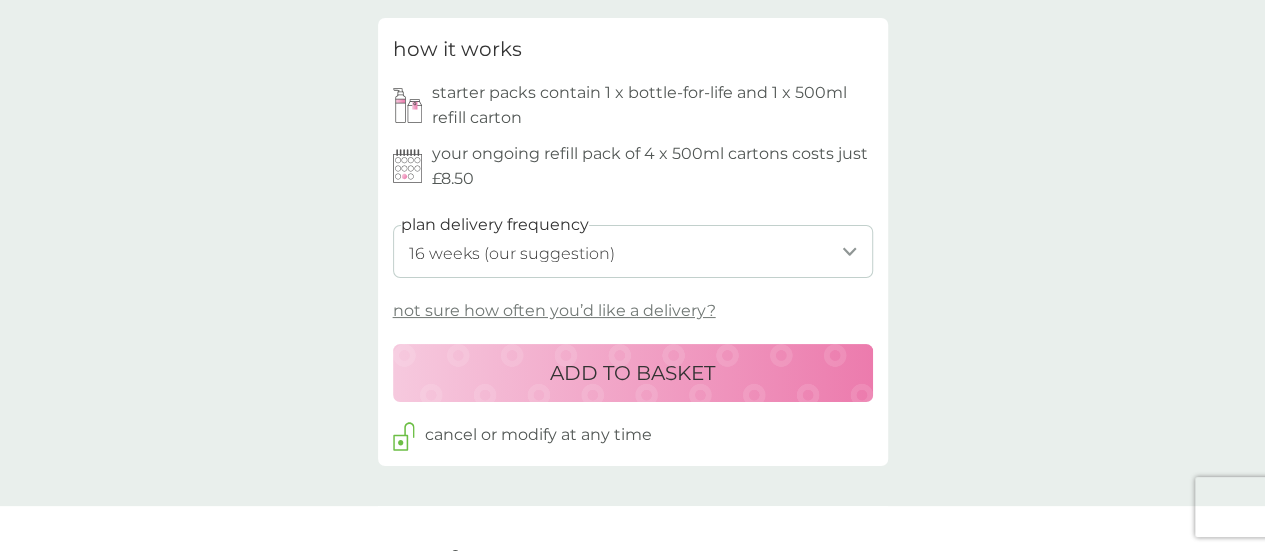click on "ADD TO BASKET" at bounding box center [632, 373] 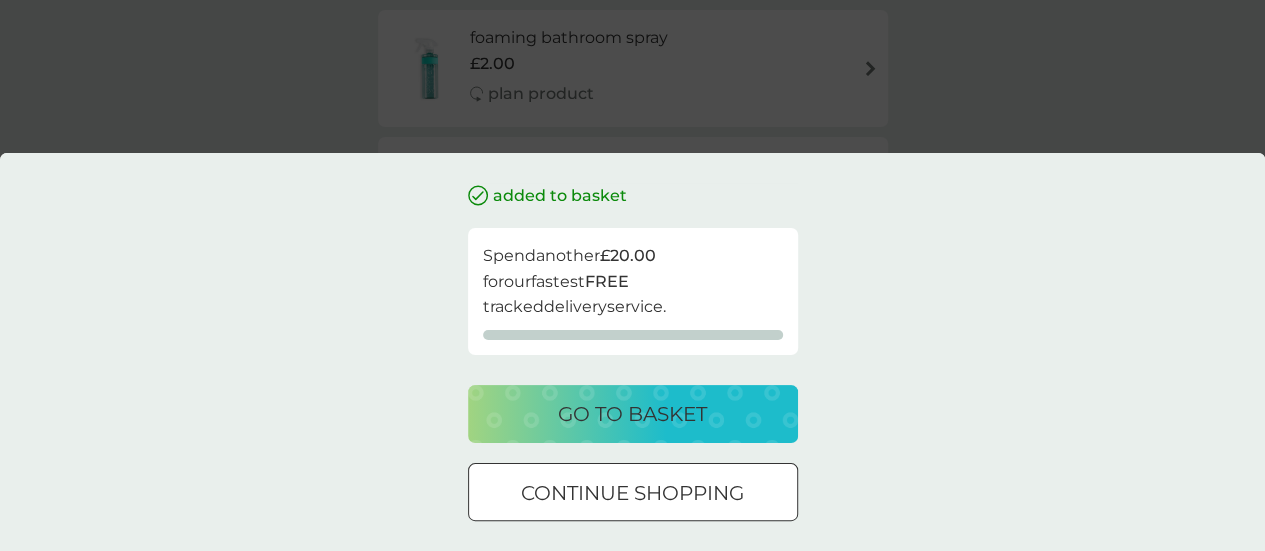 scroll, scrollTop: 0, scrollLeft: 0, axis: both 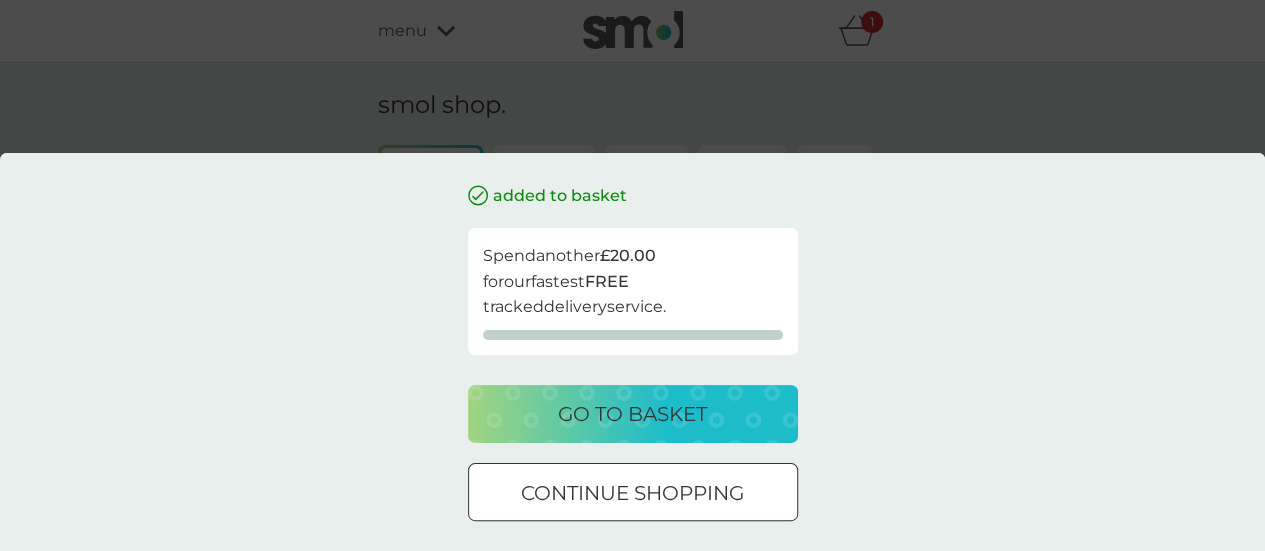 click on "continue shopping" at bounding box center [632, 493] 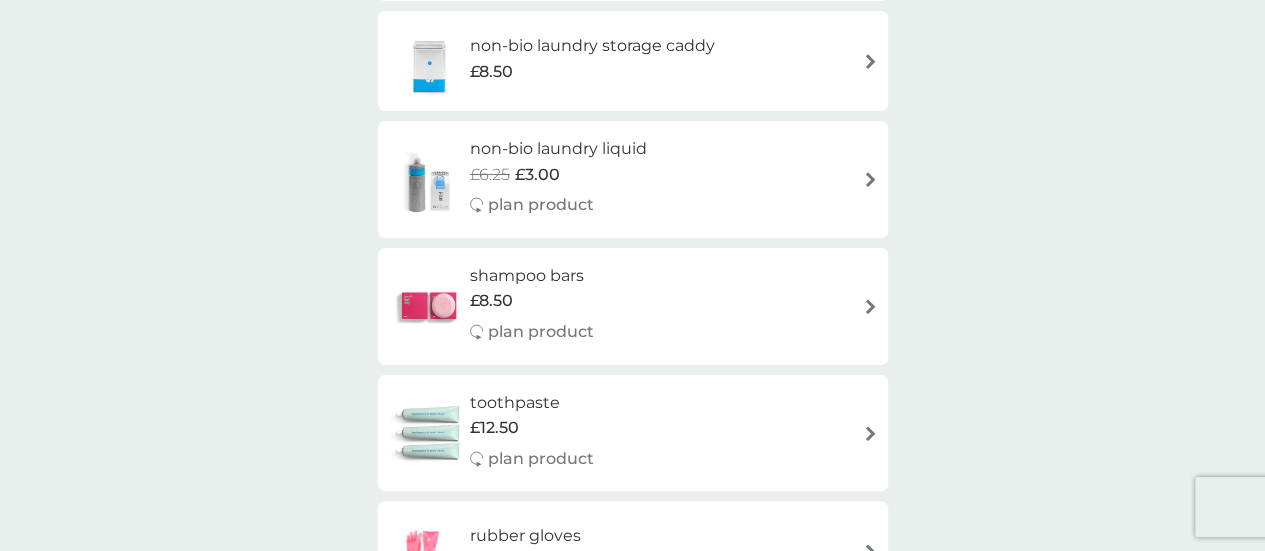 scroll, scrollTop: 2698, scrollLeft: 0, axis: vertical 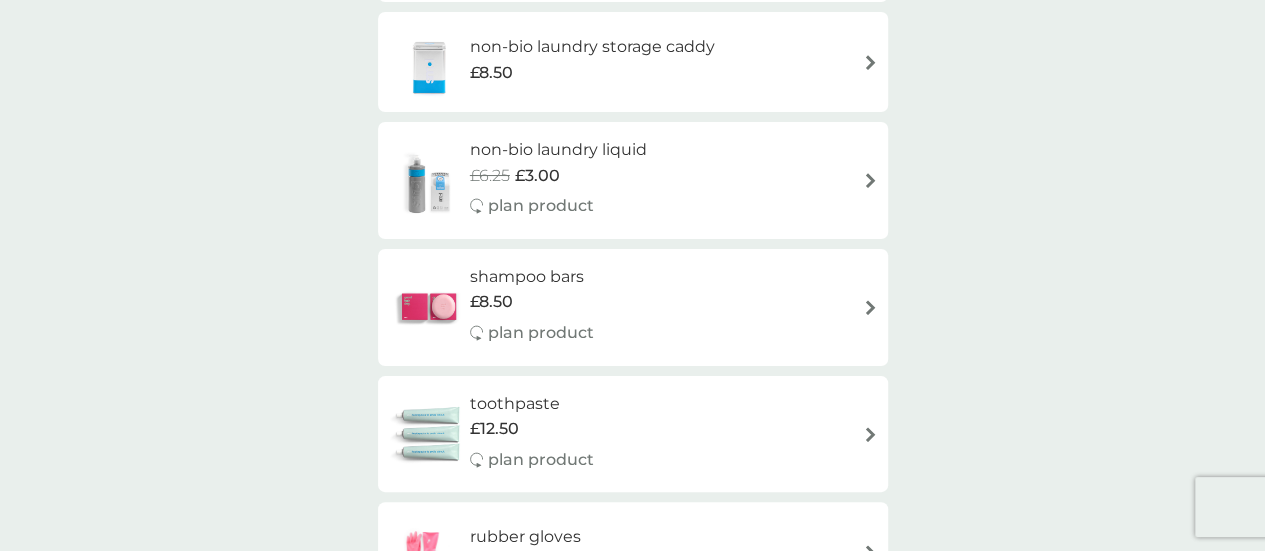 click on "£8.50" at bounding box center [532, 302] 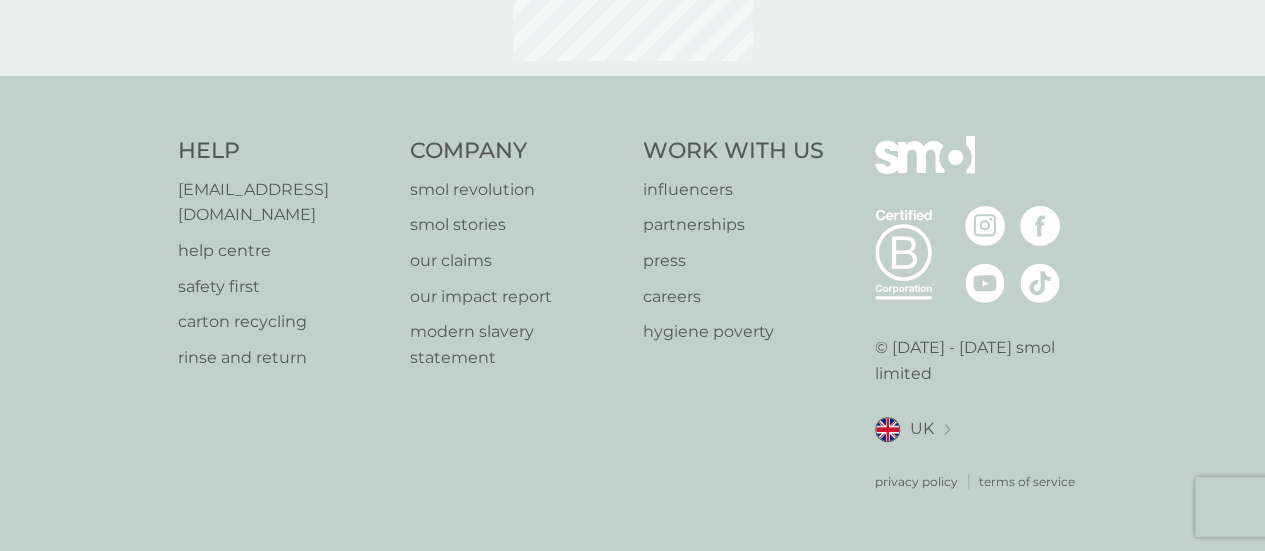 scroll, scrollTop: 0, scrollLeft: 0, axis: both 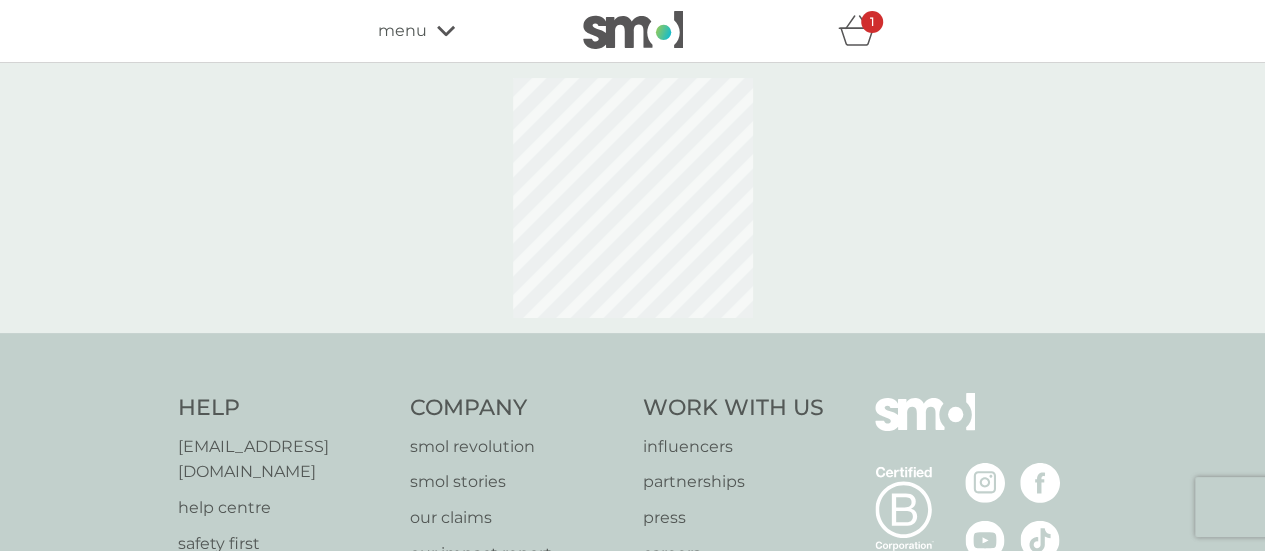 select on "63" 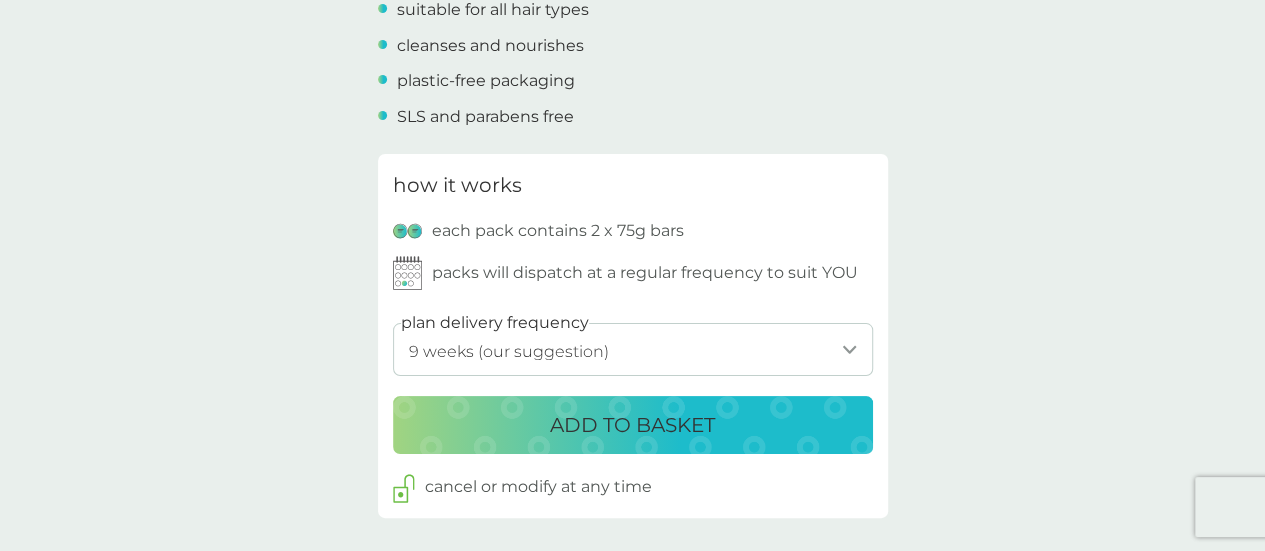 scroll, scrollTop: 894, scrollLeft: 0, axis: vertical 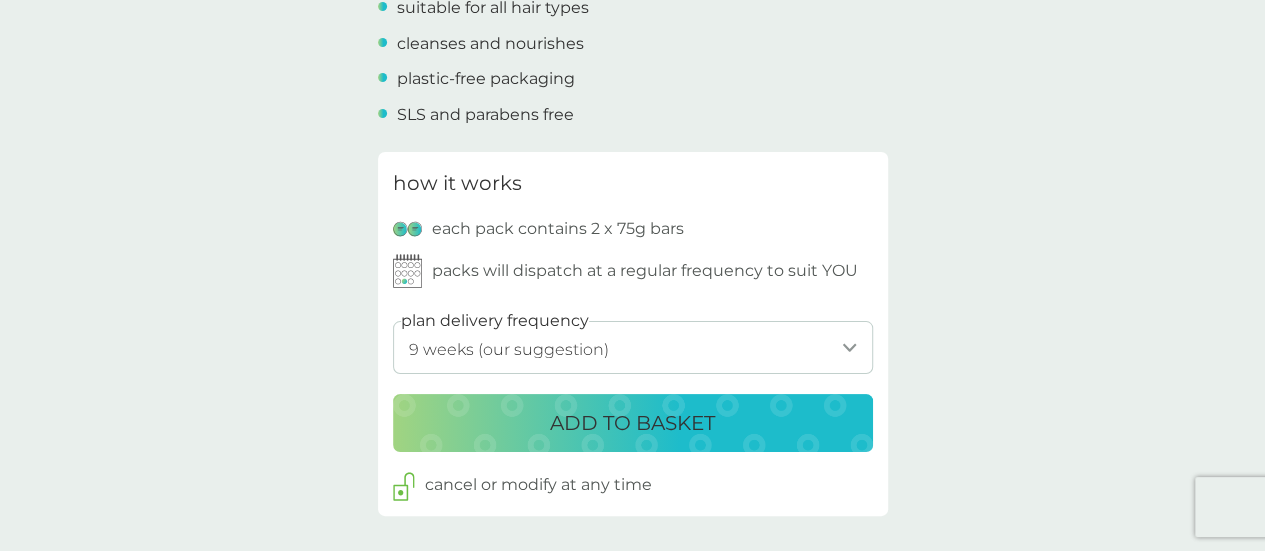 click on "ADD TO BASKET" at bounding box center (632, 423) 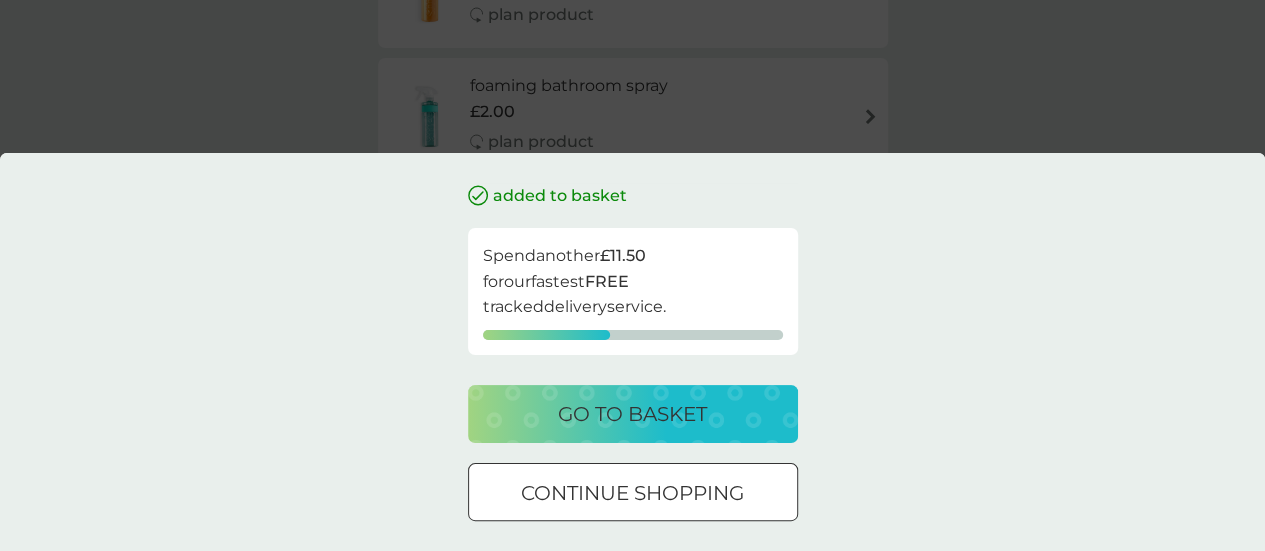 scroll, scrollTop: 0, scrollLeft: 0, axis: both 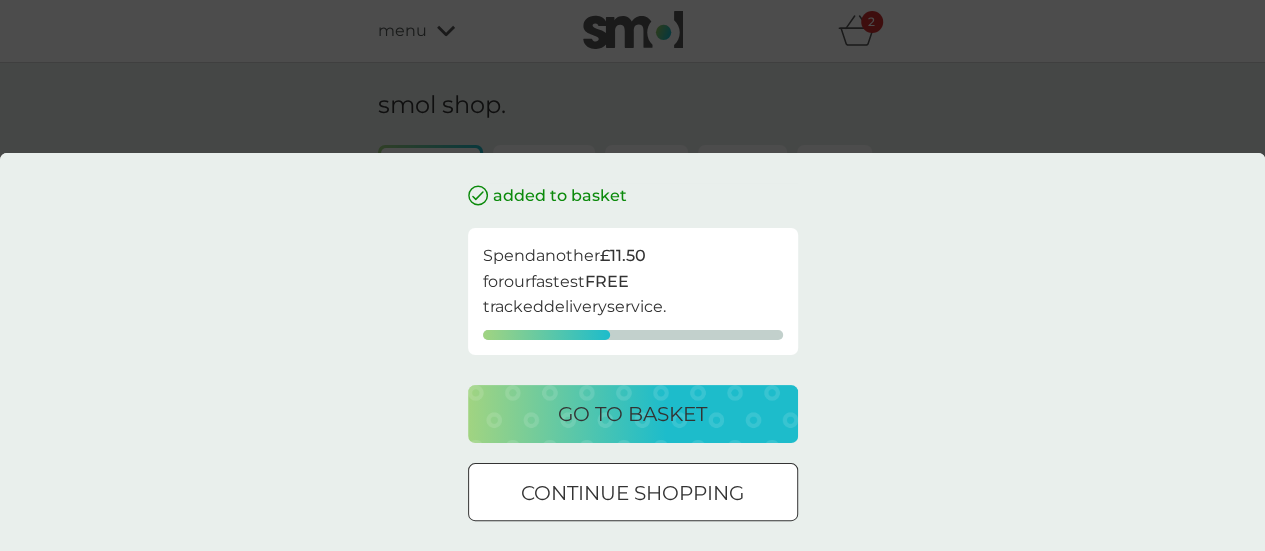 click on "go to basket" at bounding box center (632, 414) 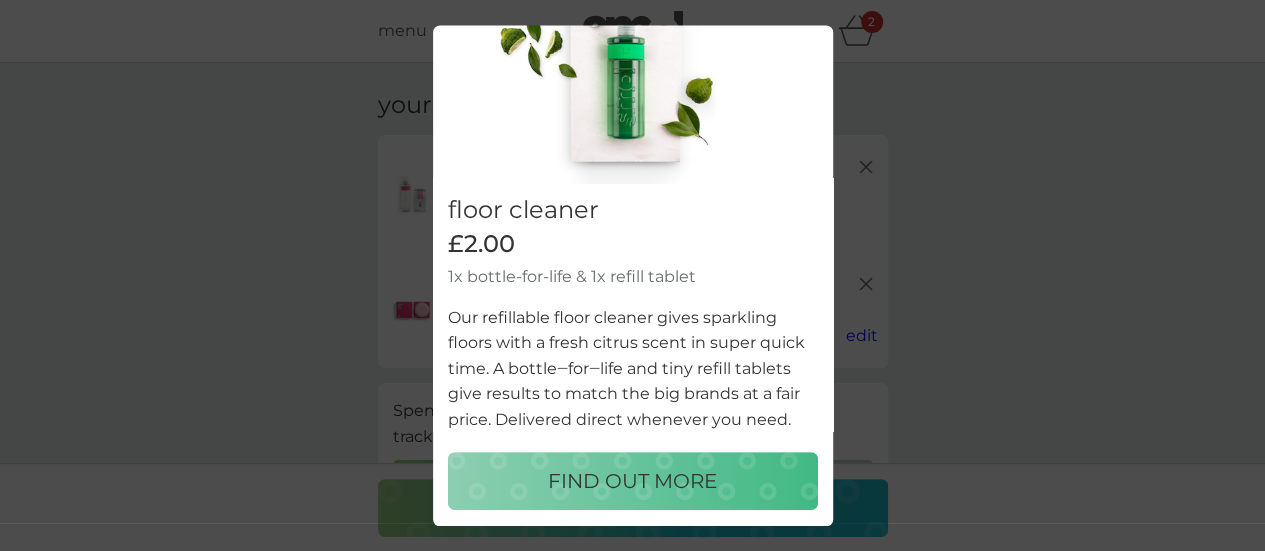 scroll, scrollTop: 0, scrollLeft: 0, axis: both 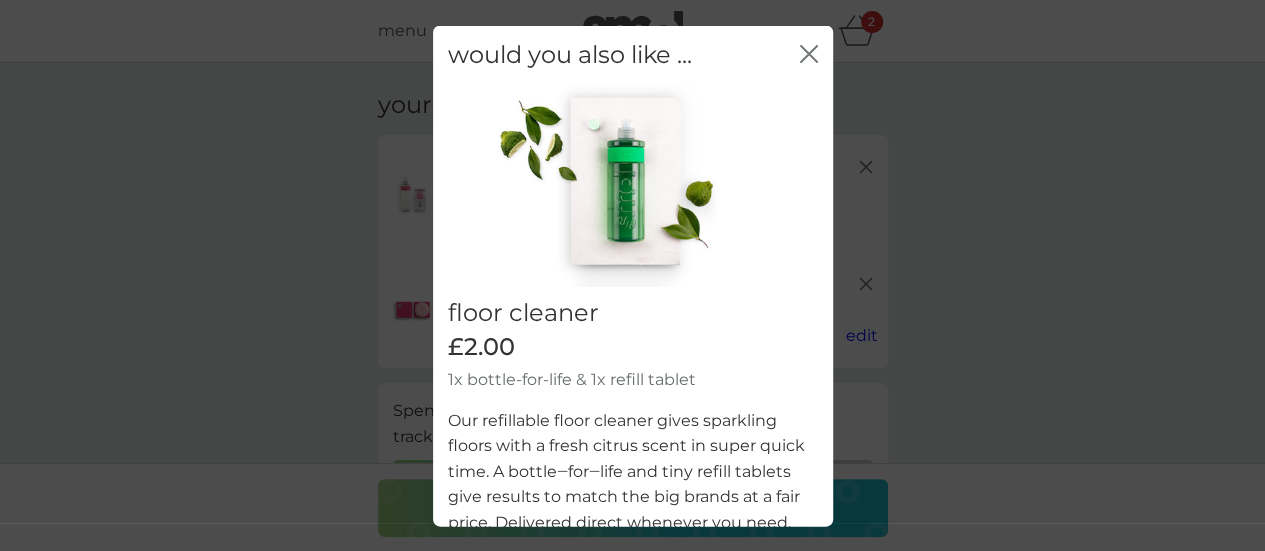 click on "would you also like ... close" at bounding box center [633, 54] 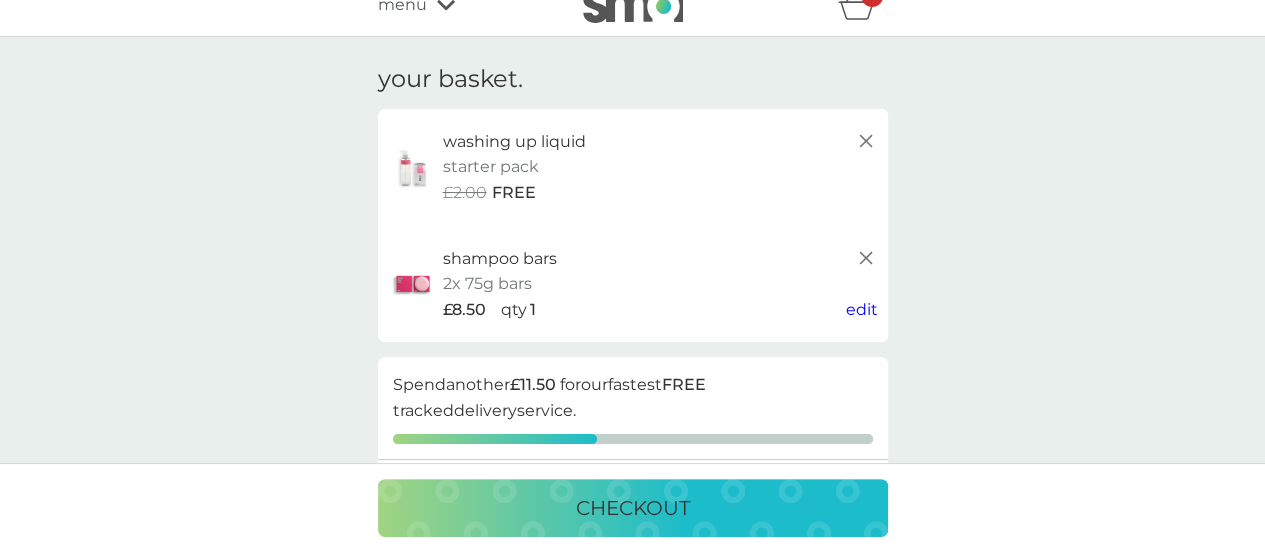 scroll, scrollTop: 0, scrollLeft: 0, axis: both 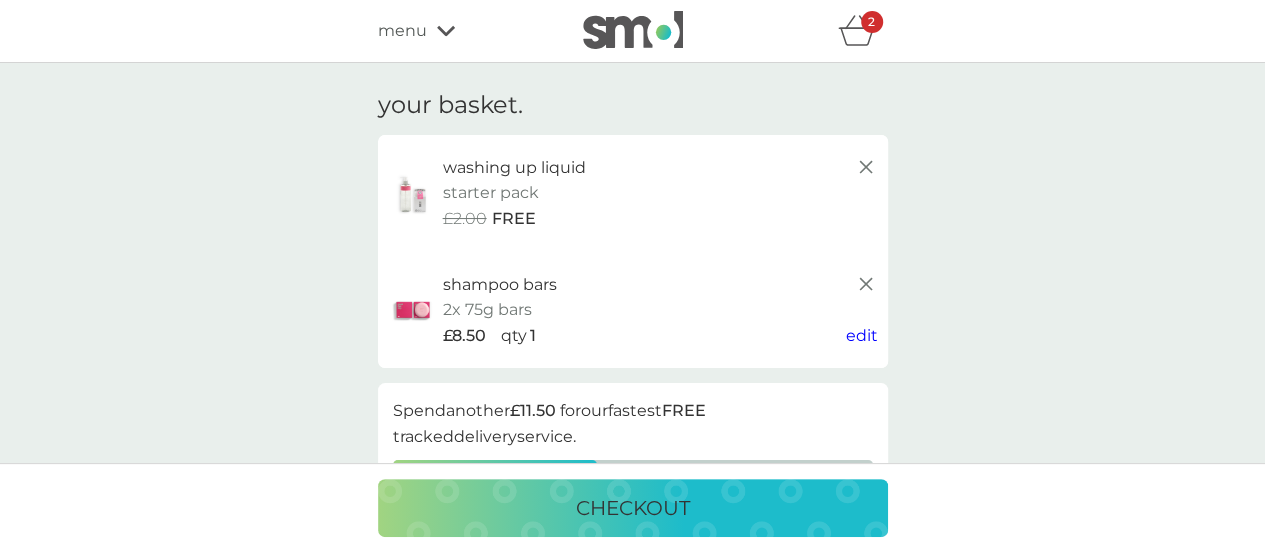 click on "menu" at bounding box center (402, 31) 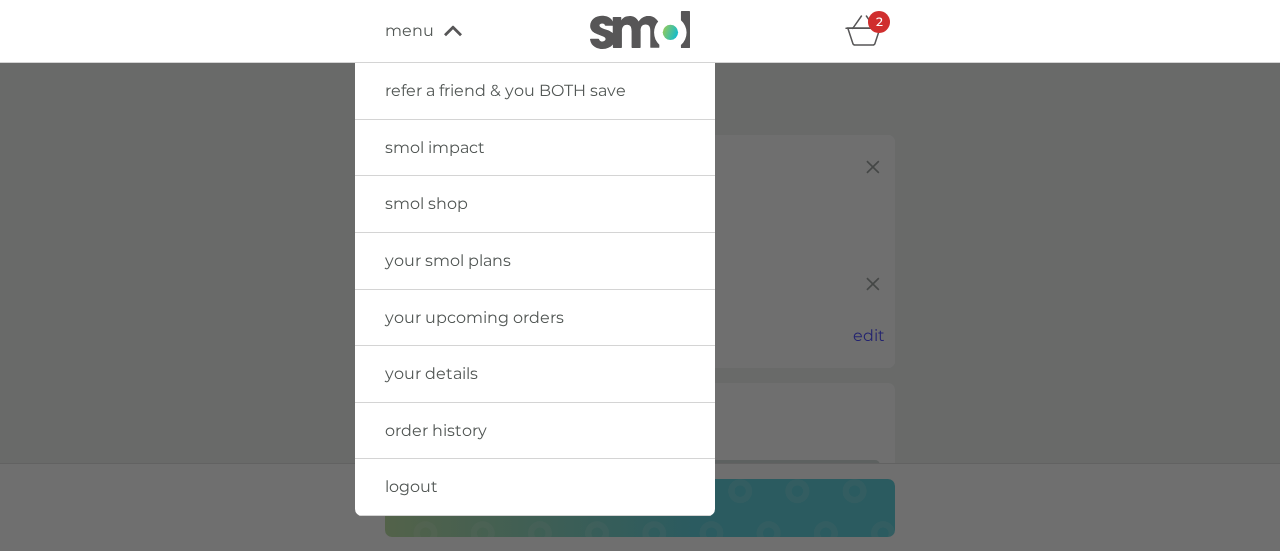 click on "smol shop" at bounding box center [426, 203] 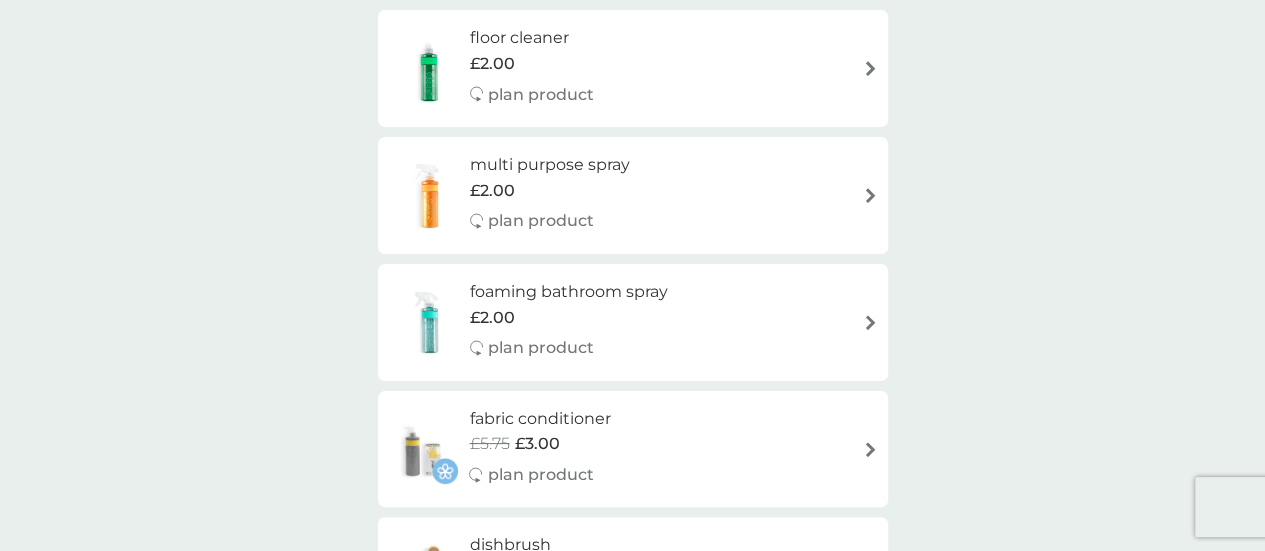scroll, scrollTop: 693, scrollLeft: 0, axis: vertical 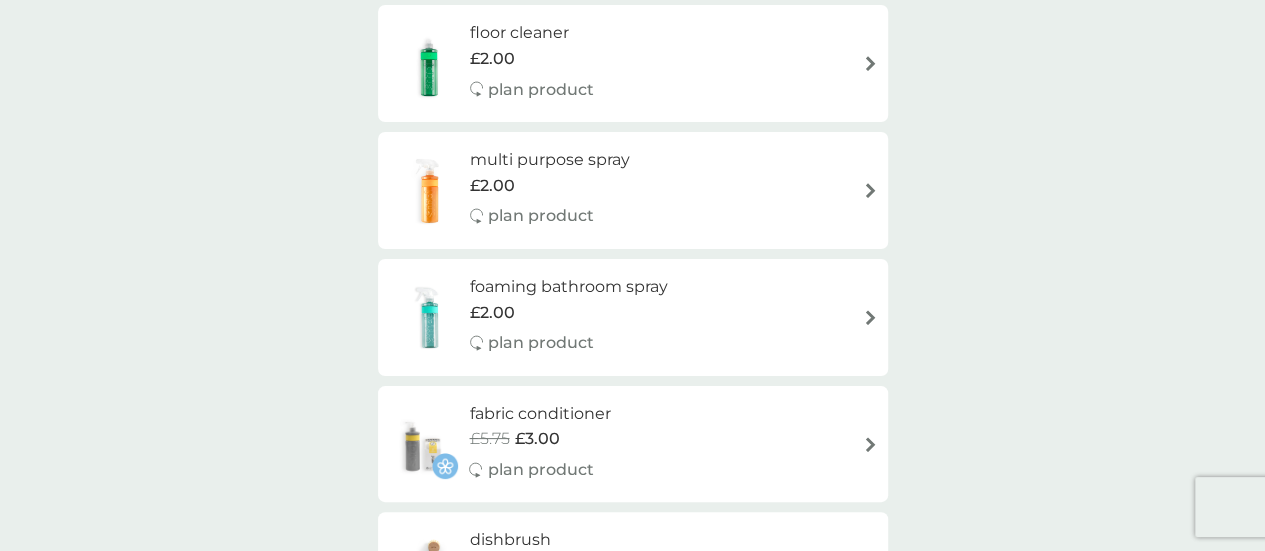 click on "multi purpose spray" at bounding box center [550, 160] 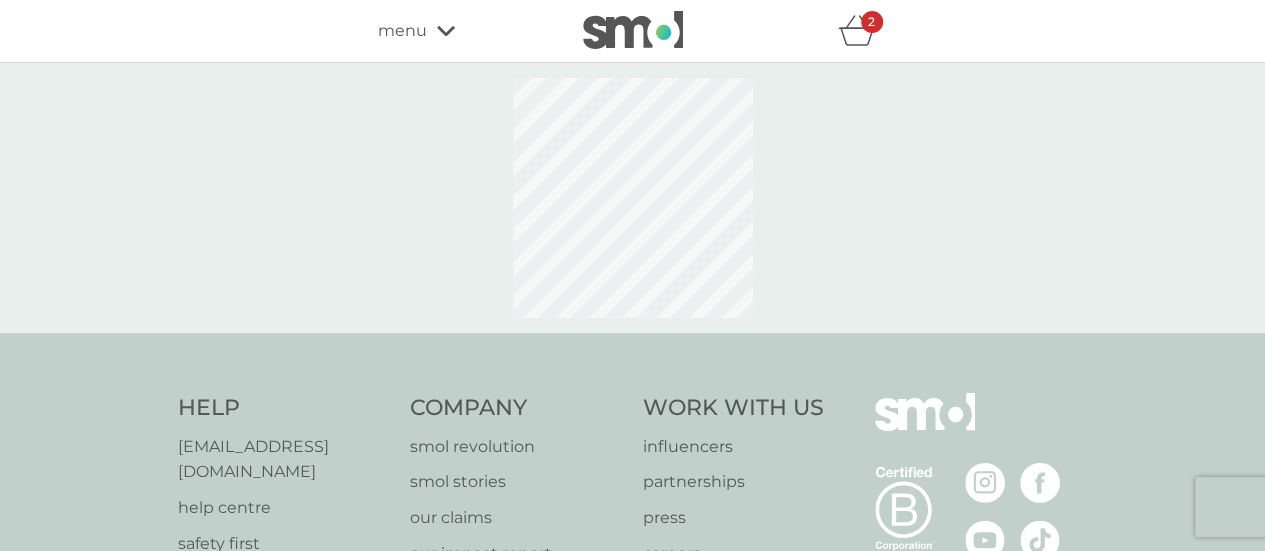 select on "112" 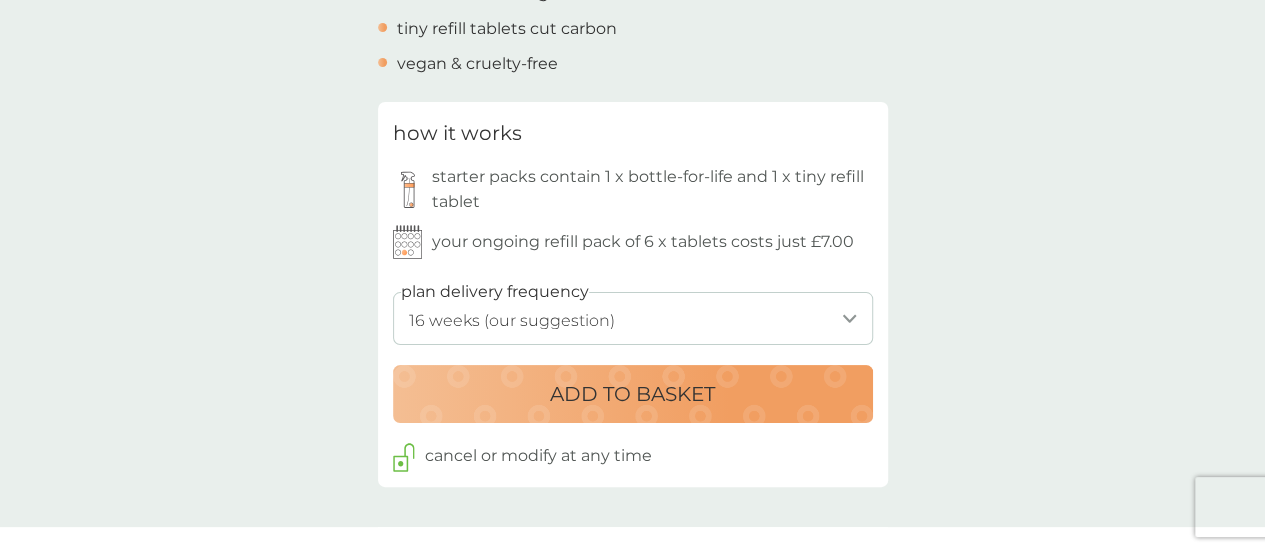 scroll, scrollTop: 912, scrollLeft: 0, axis: vertical 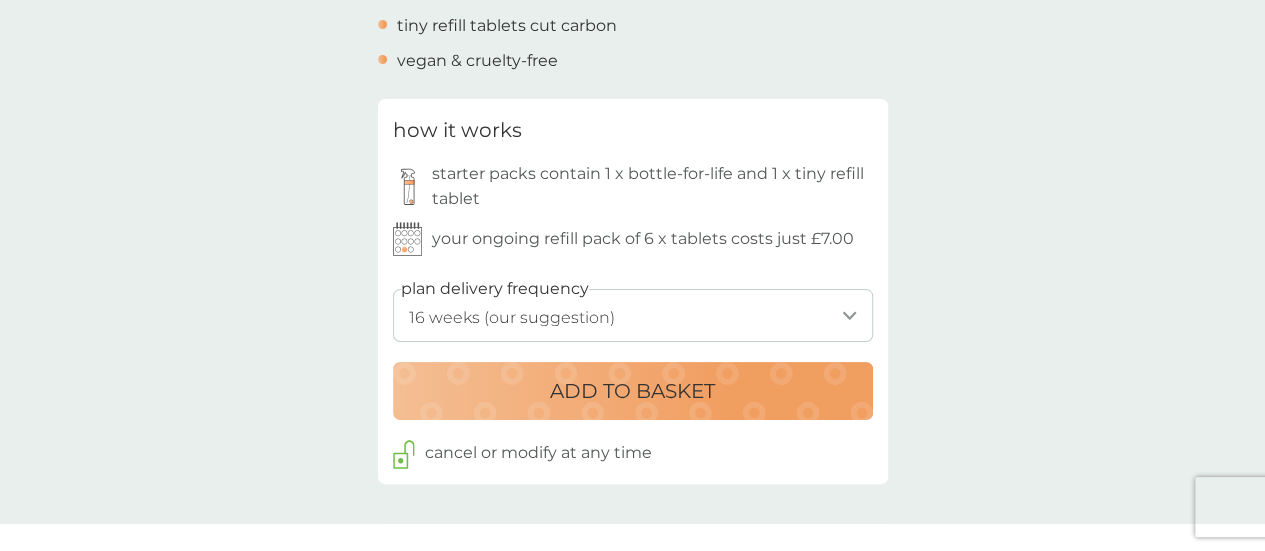 click on "ADD TO BASKET" at bounding box center (633, 391) 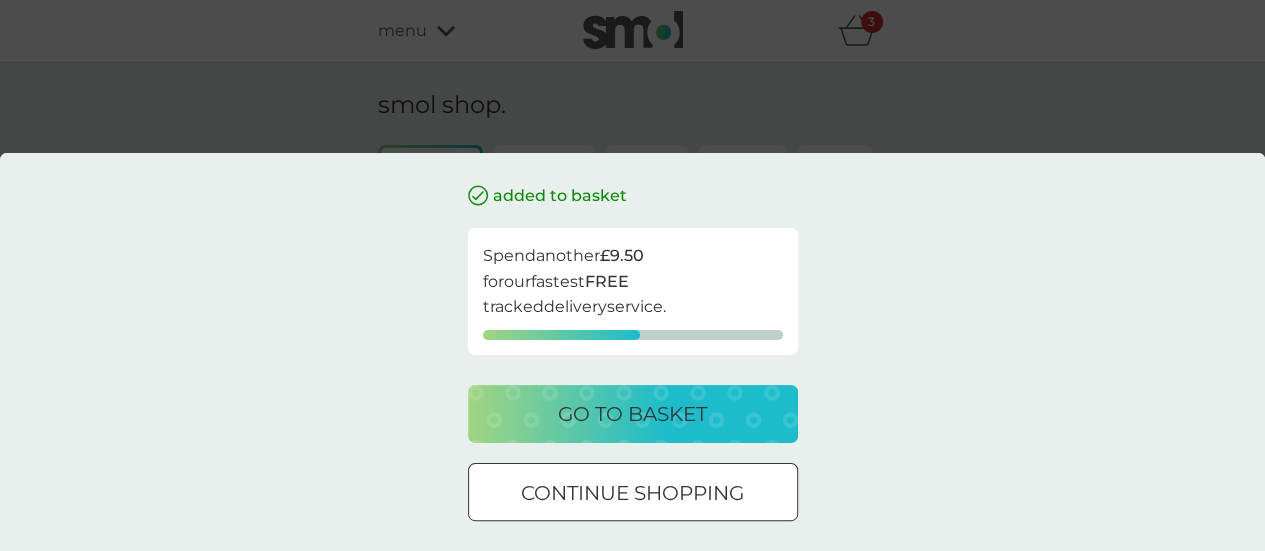 scroll, scrollTop: 138, scrollLeft: 0, axis: vertical 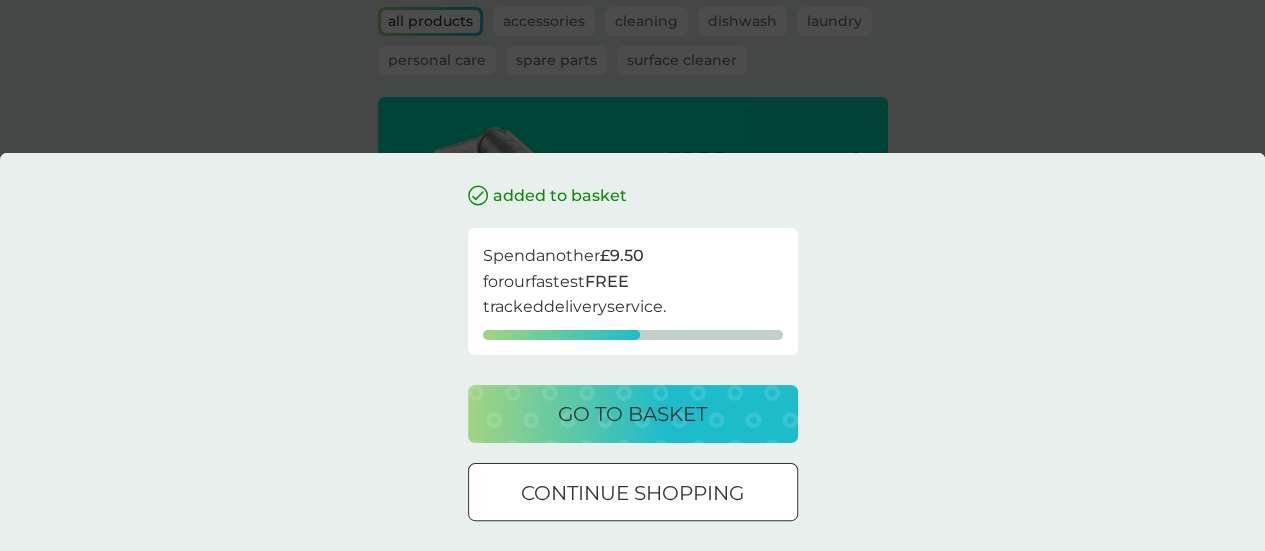 click on "go to basket" at bounding box center (633, 414) 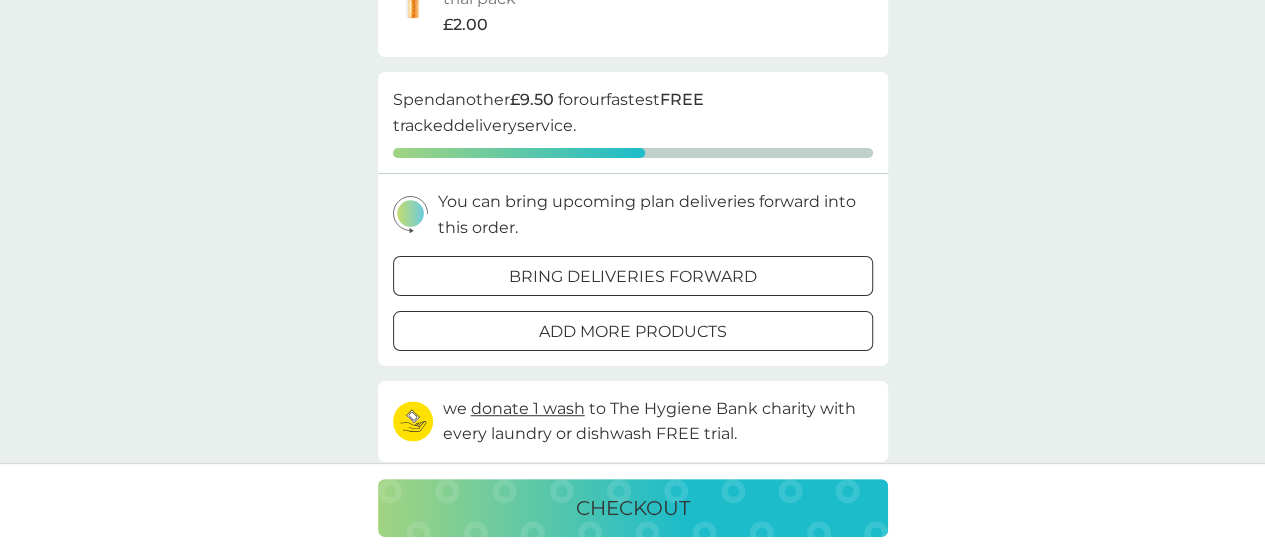 scroll, scrollTop: 438, scrollLeft: 0, axis: vertical 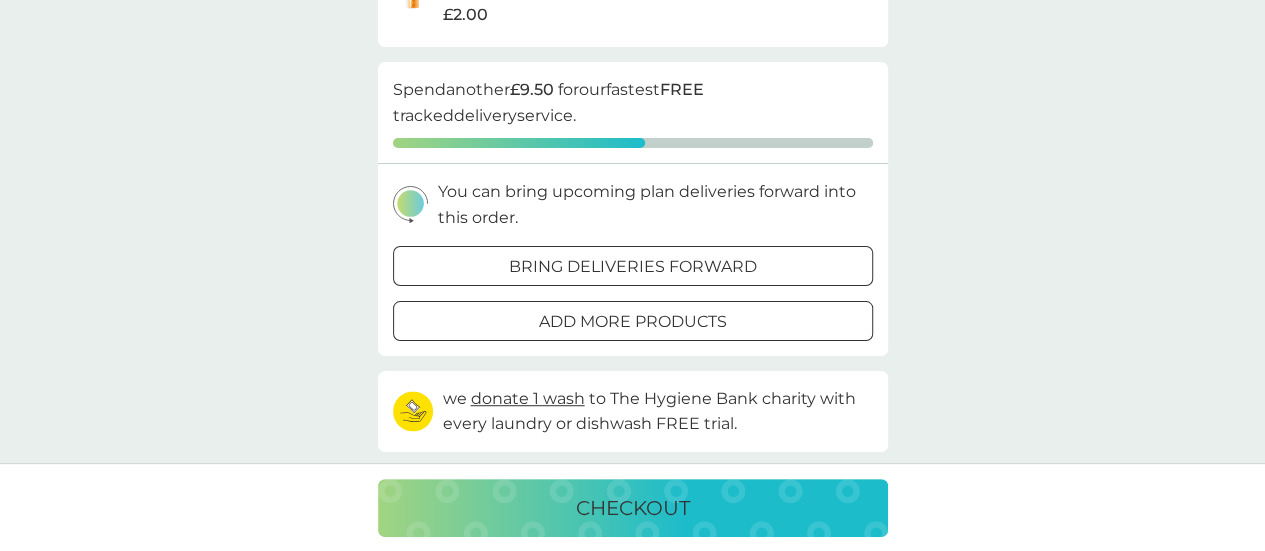 click on "add more products" at bounding box center (633, 322) 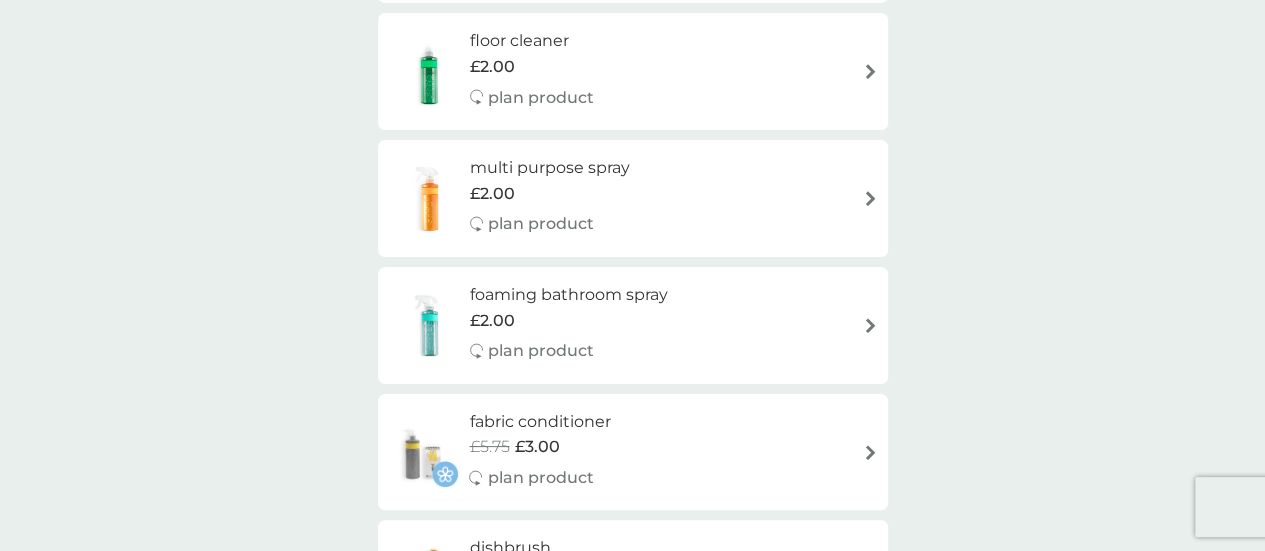 scroll, scrollTop: 661, scrollLeft: 0, axis: vertical 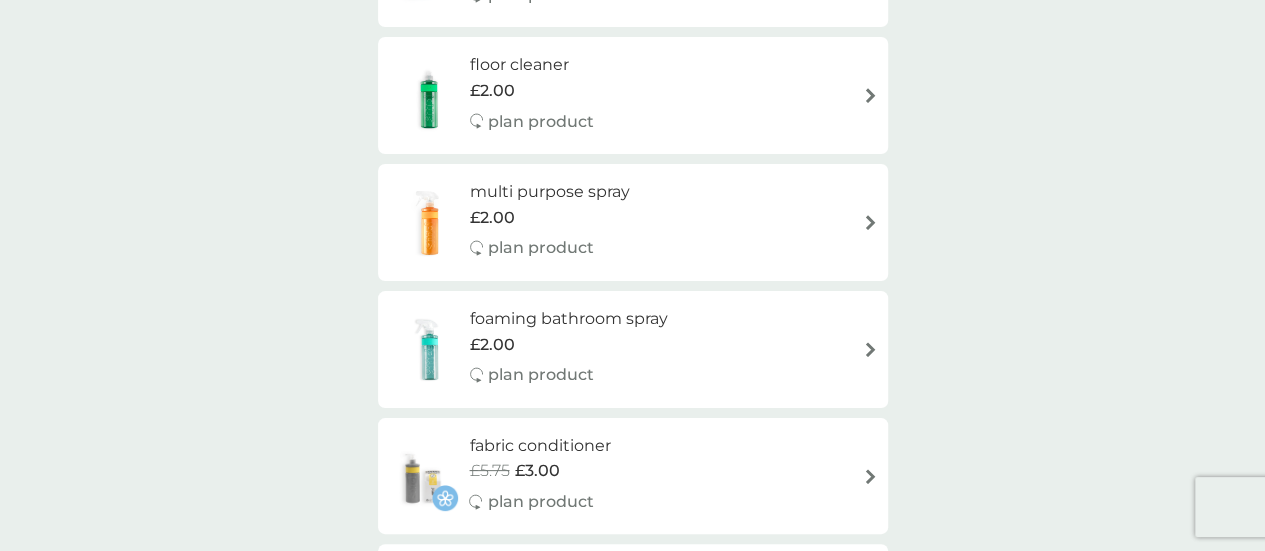 click on "foaming bathroom spray" at bounding box center (569, 319) 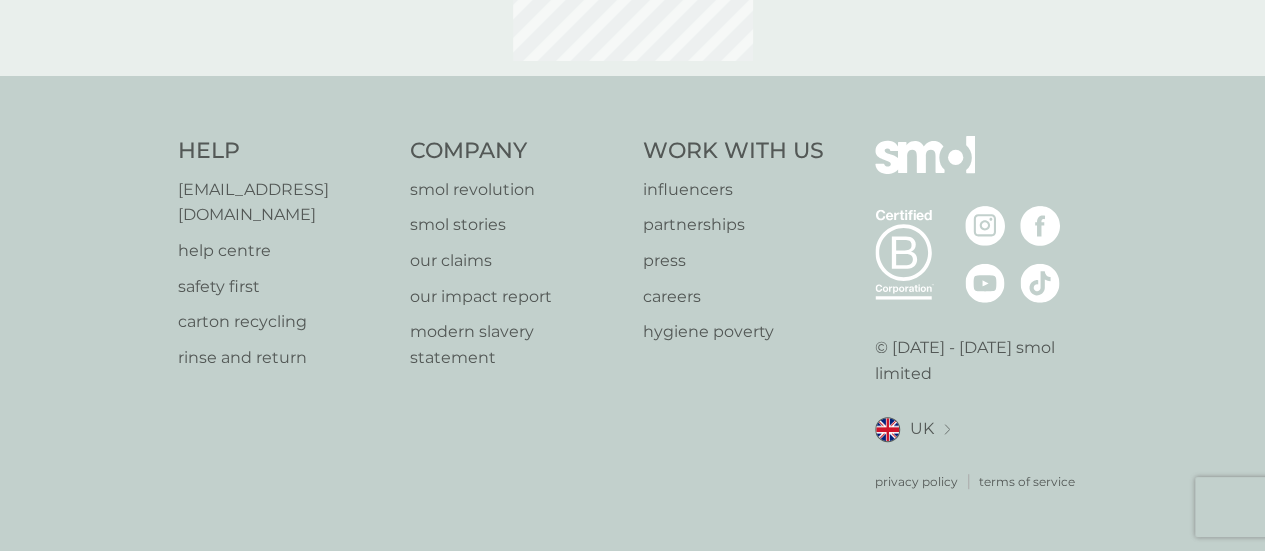 scroll, scrollTop: 0, scrollLeft: 0, axis: both 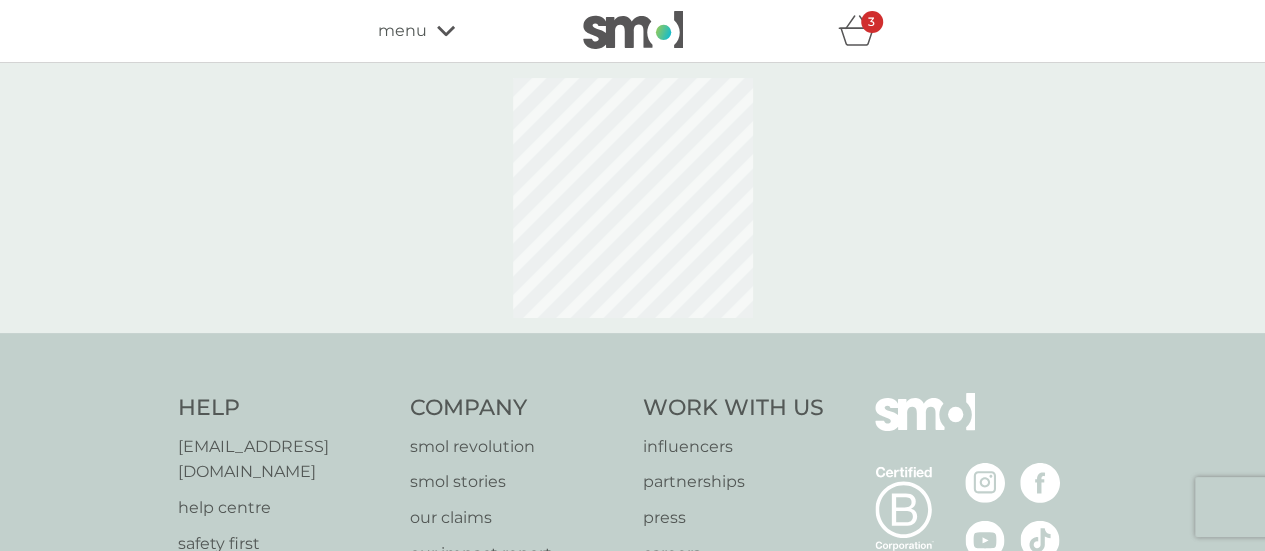 select on "182" 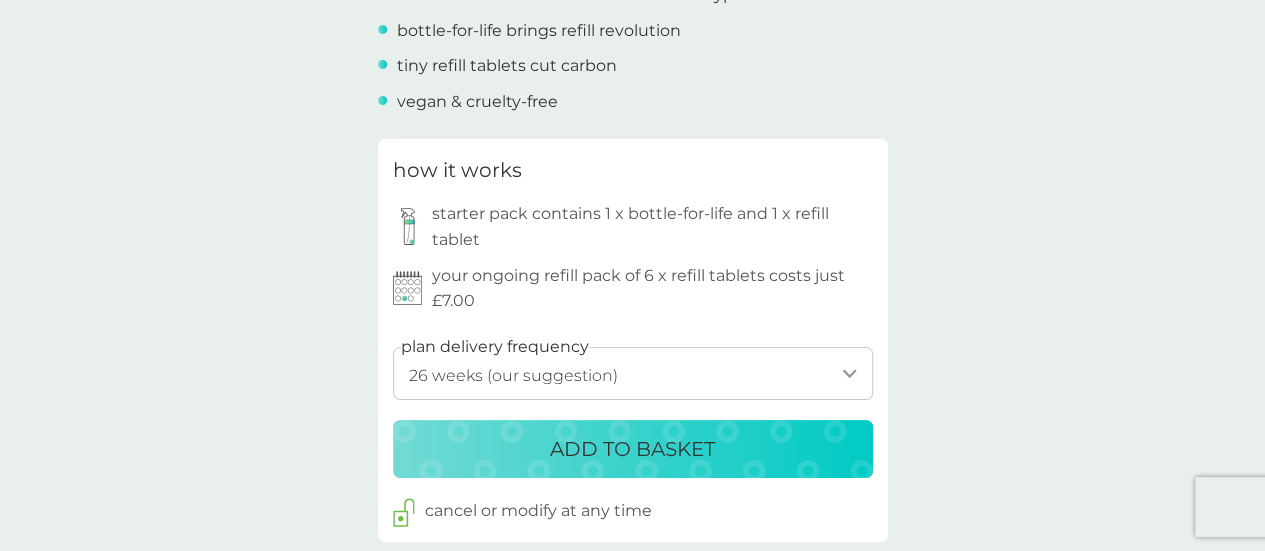 scroll, scrollTop: 1006, scrollLeft: 0, axis: vertical 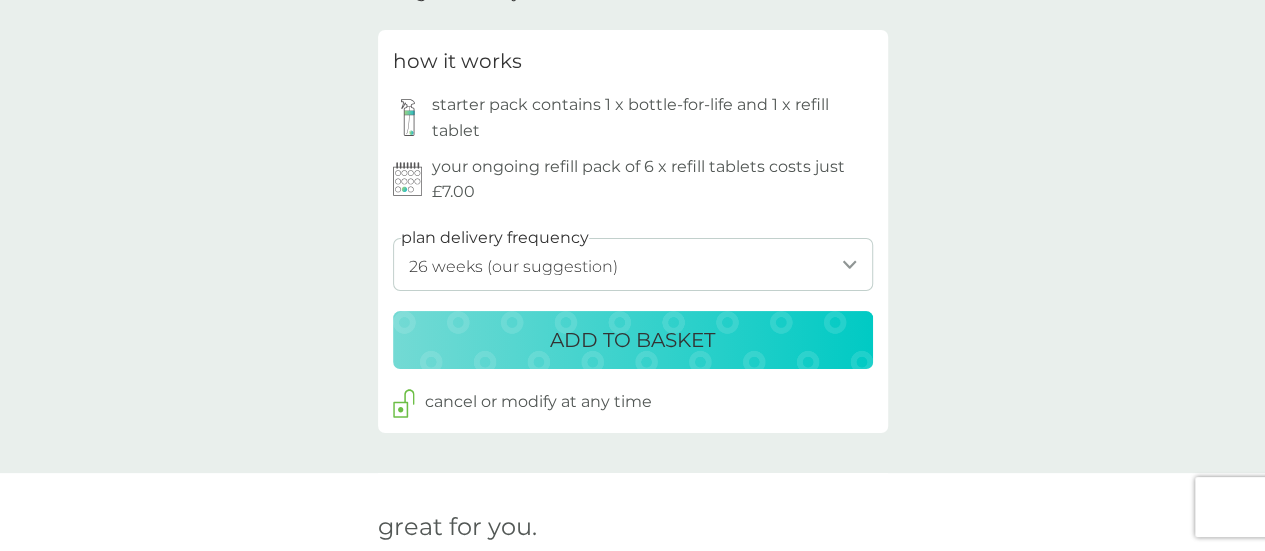 click on "ADD TO BASKET" at bounding box center [633, 340] 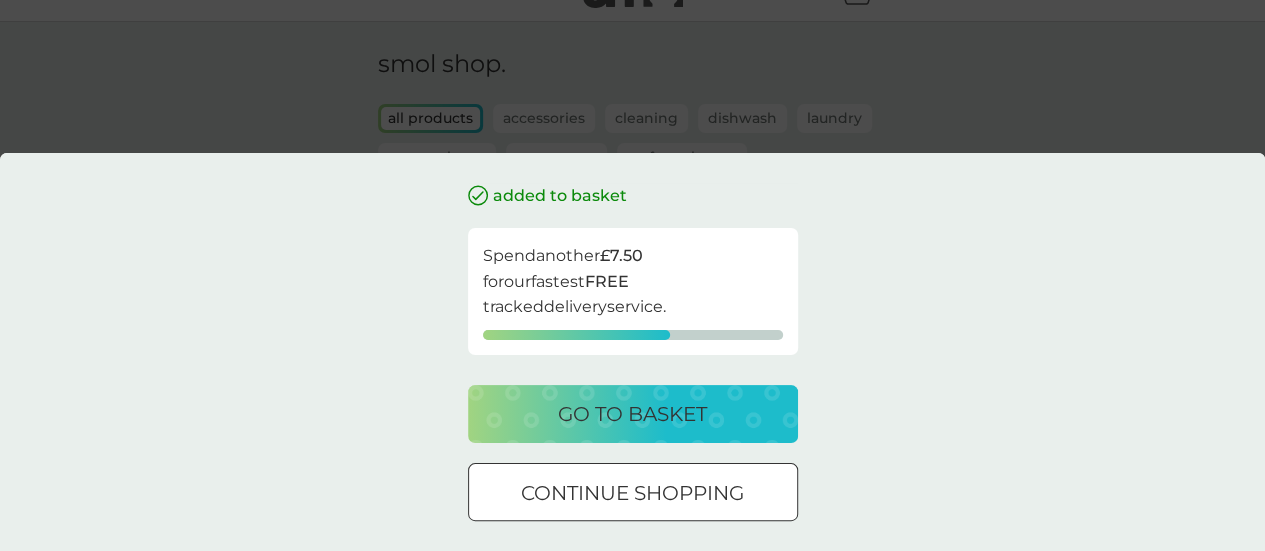 scroll, scrollTop: 42, scrollLeft: 0, axis: vertical 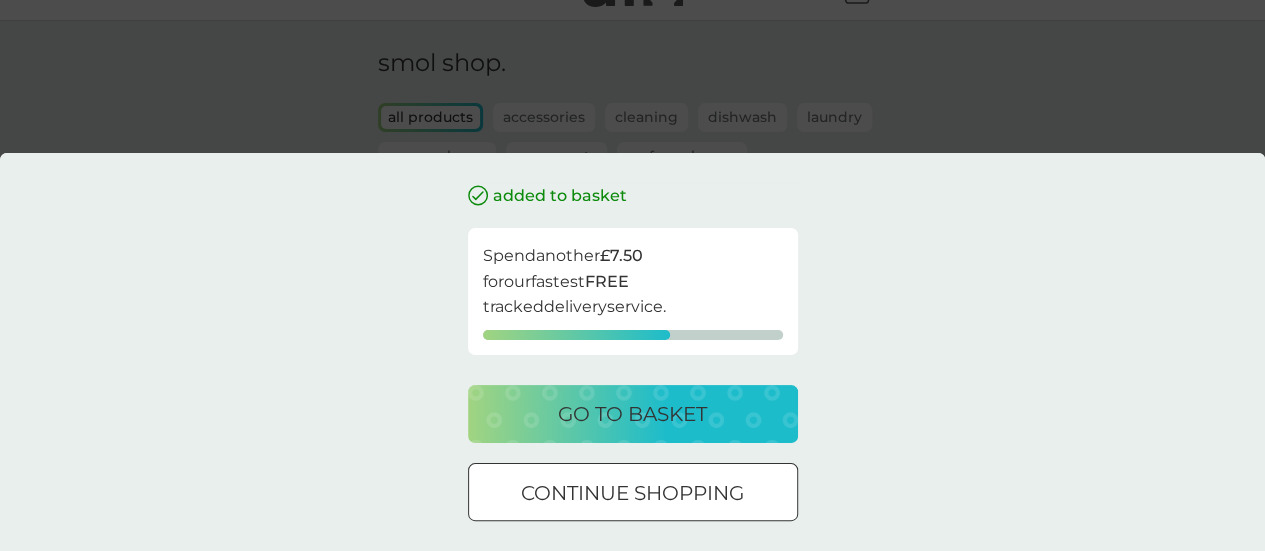 click on "go to basket" at bounding box center [632, 414] 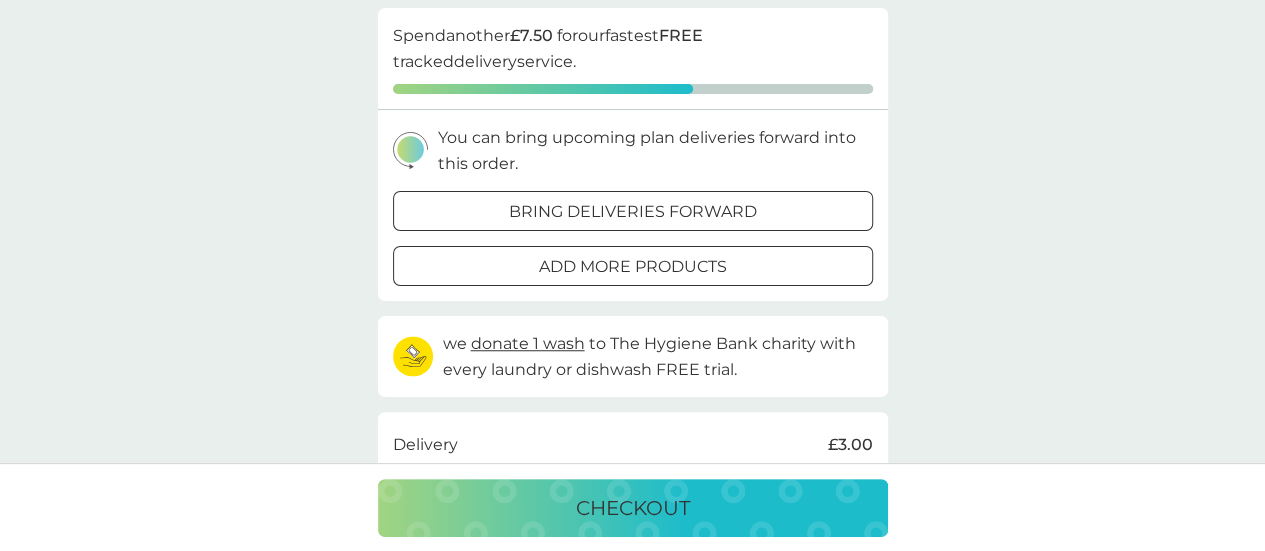 scroll, scrollTop: 606, scrollLeft: 0, axis: vertical 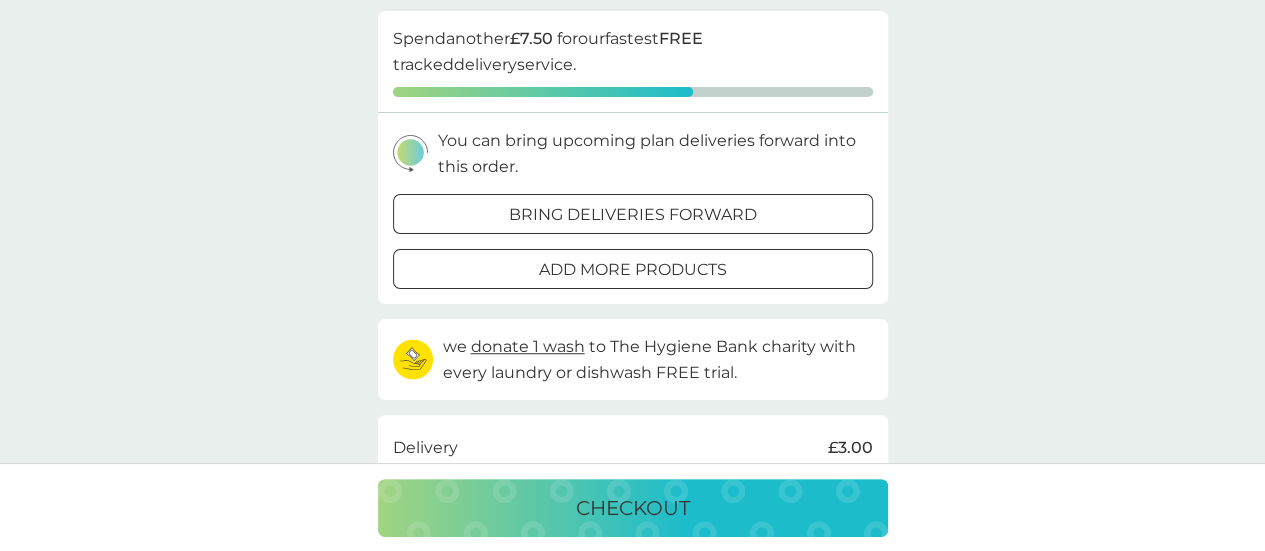 click on "add more products" at bounding box center (633, 270) 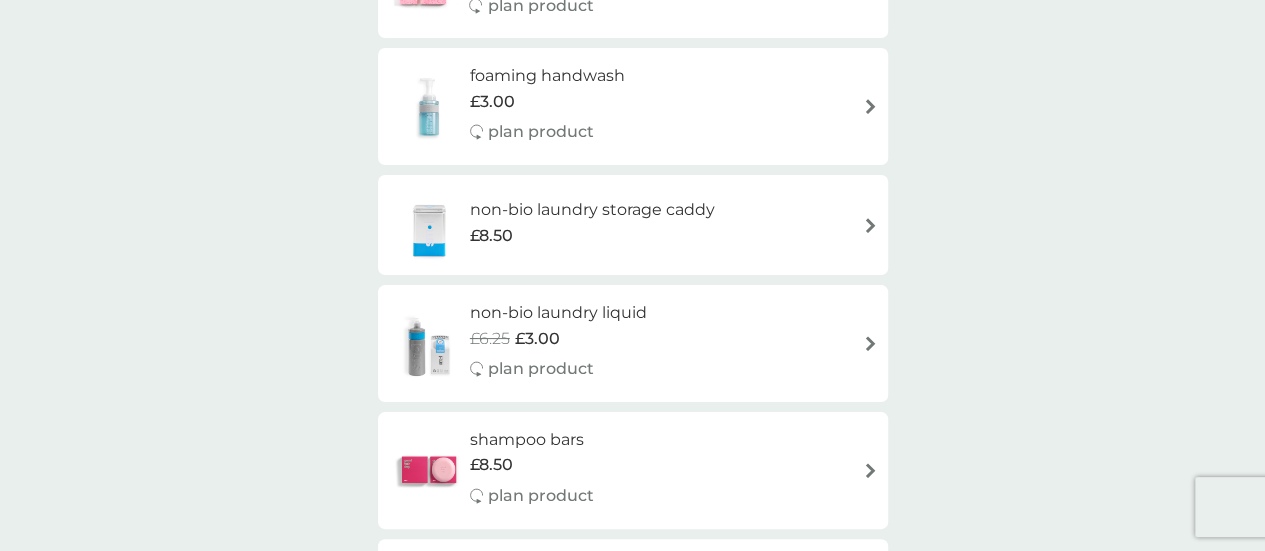 scroll, scrollTop: 2537, scrollLeft: 0, axis: vertical 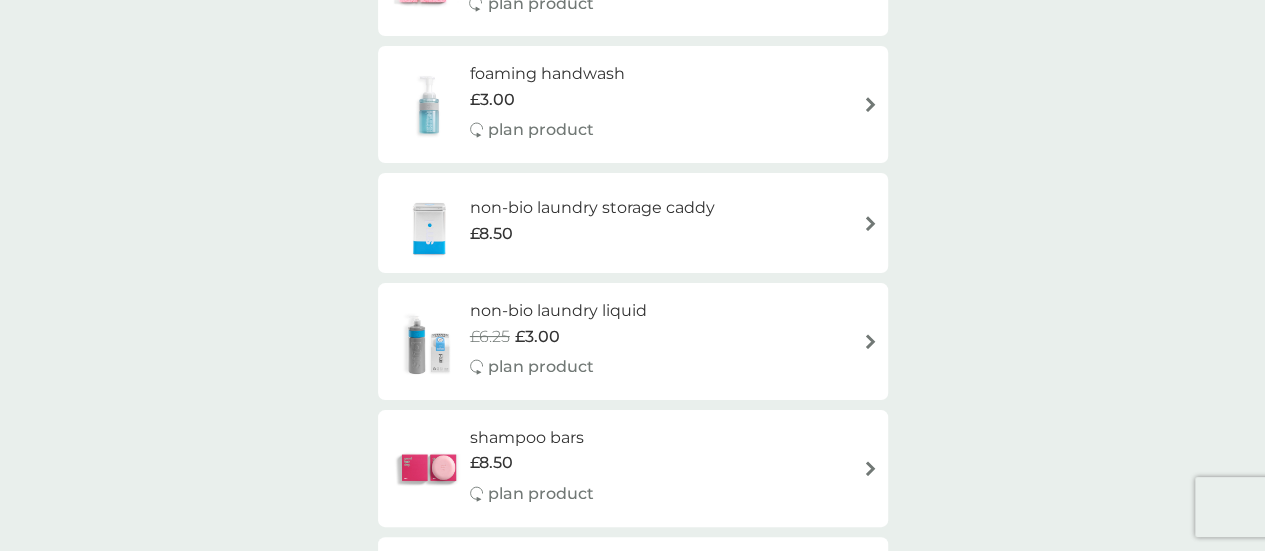 click on "£6.25 £3.00" at bounding box center [558, 337] 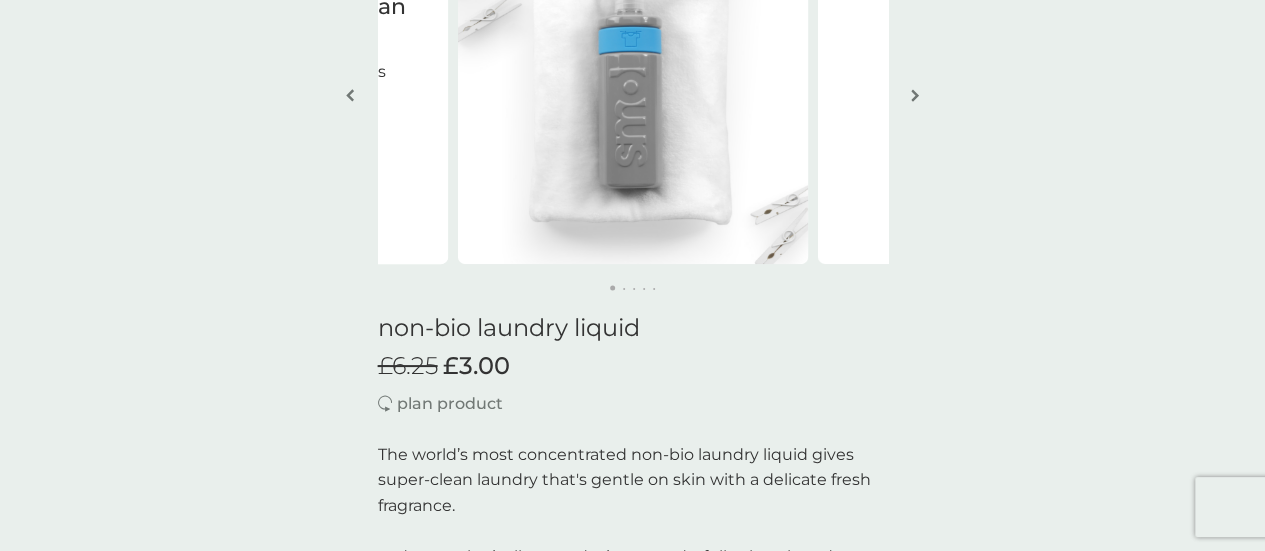 scroll, scrollTop: 0, scrollLeft: 0, axis: both 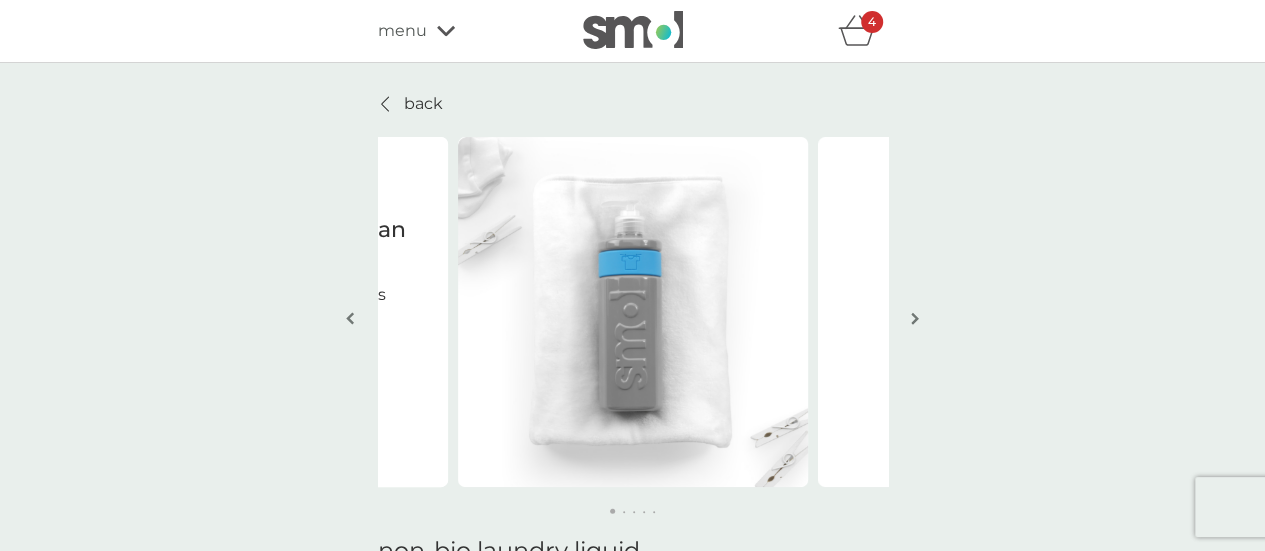click on "back" at bounding box center (423, 104) 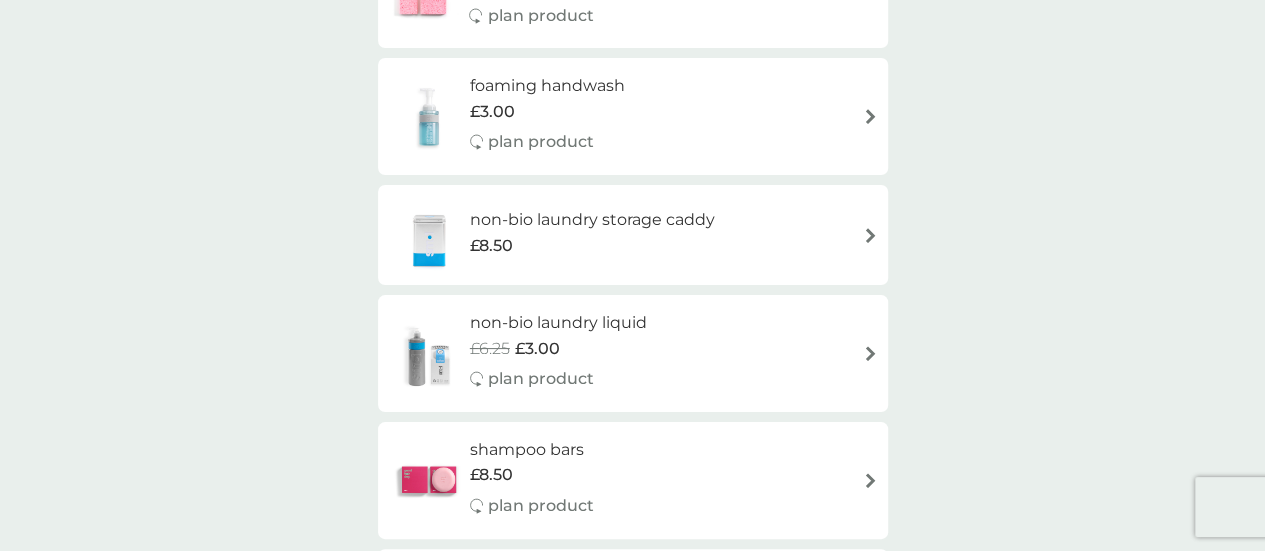 scroll, scrollTop: 2553, scrollLeft: 0, axis: vertical 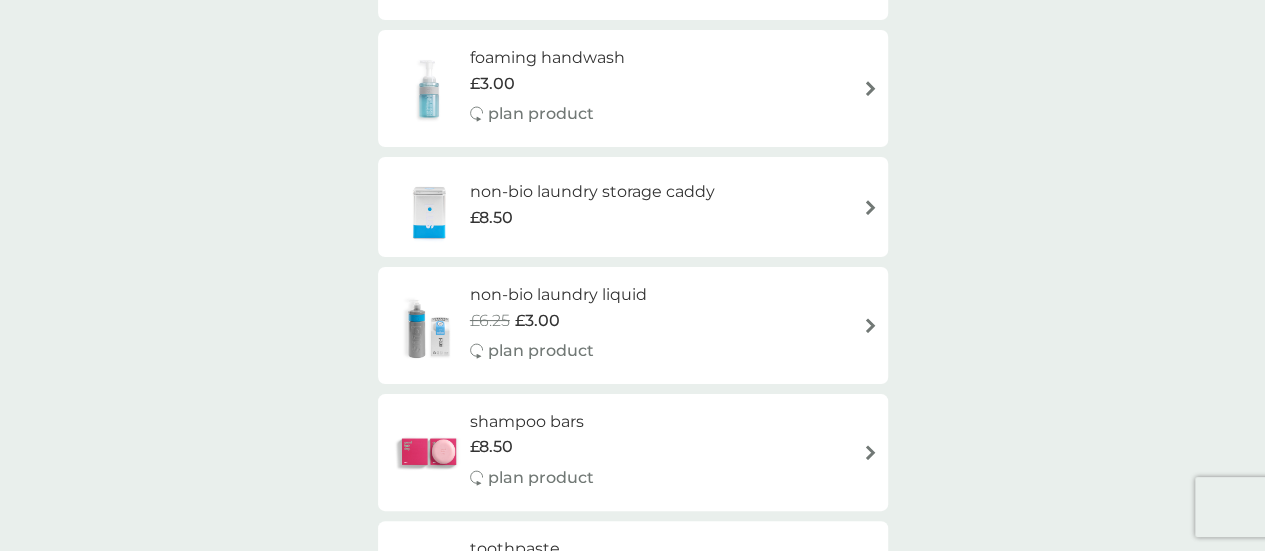 click on "non-bio laundry storage caddy" at bounding box center [592, 192] 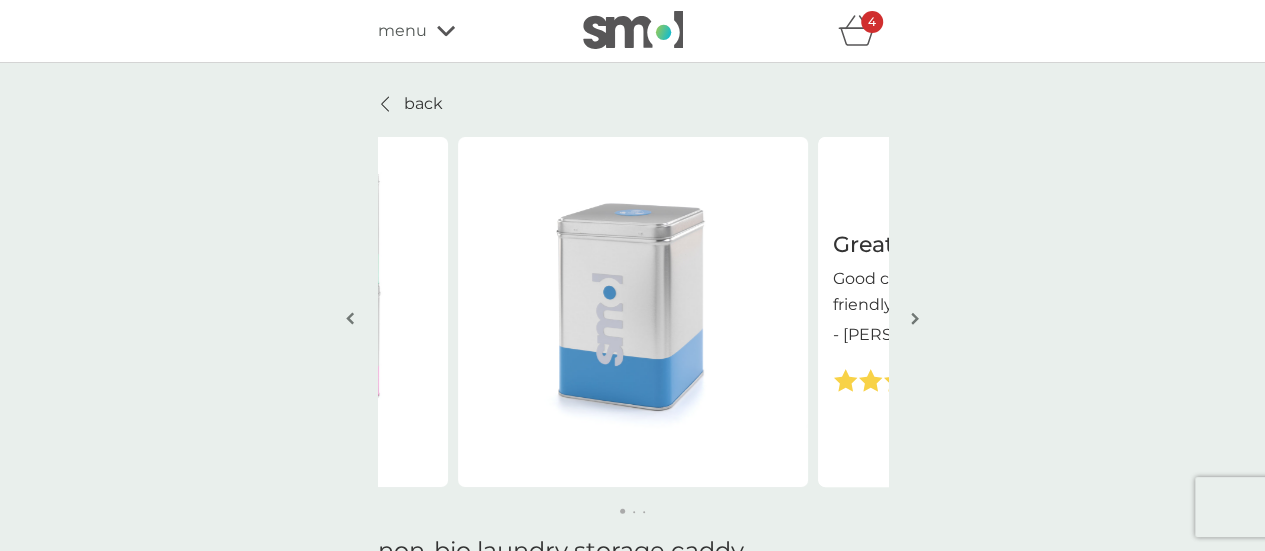 click on "back" at bounding box center [410, 104] 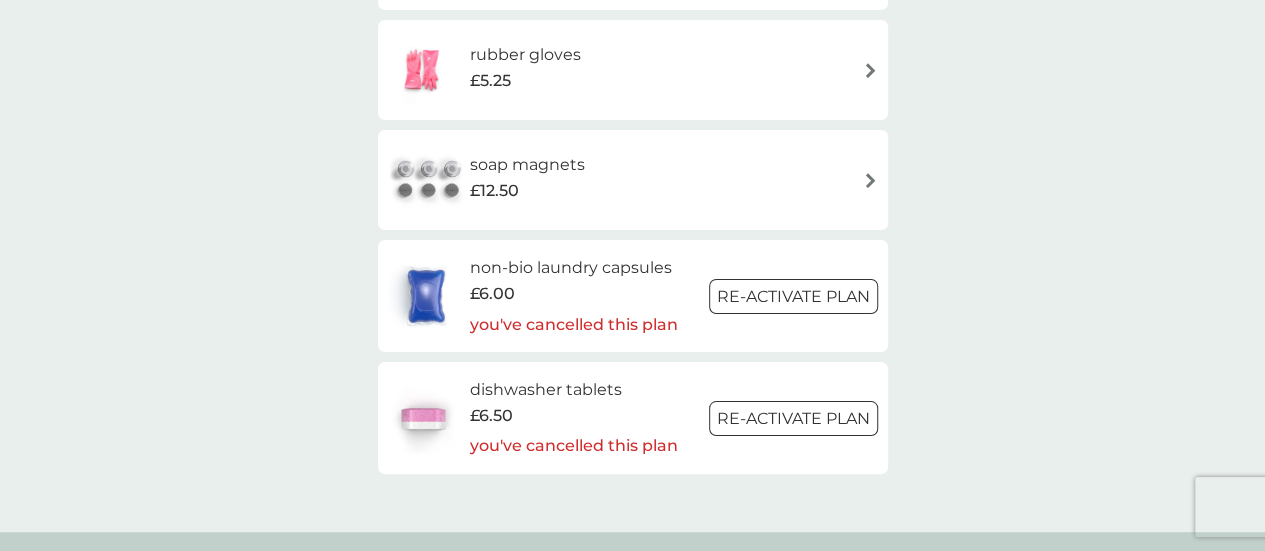 scroll, scrollTop: 3188, scrollLeft: 0, axis: vertical 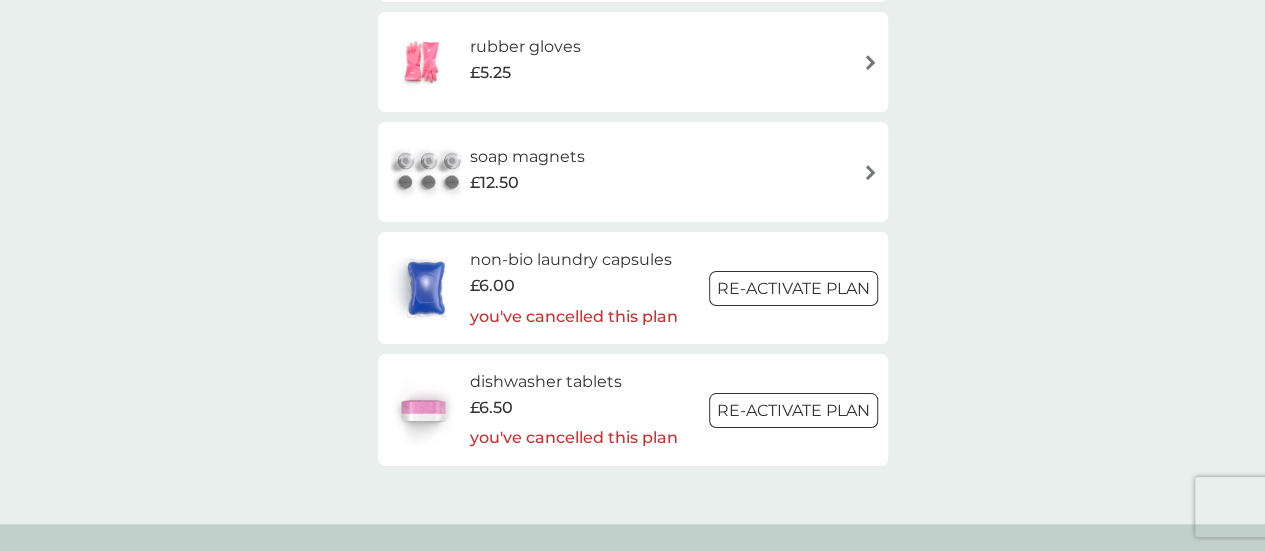 click on "Re-activate Plan" at bounding box center (793, 288) 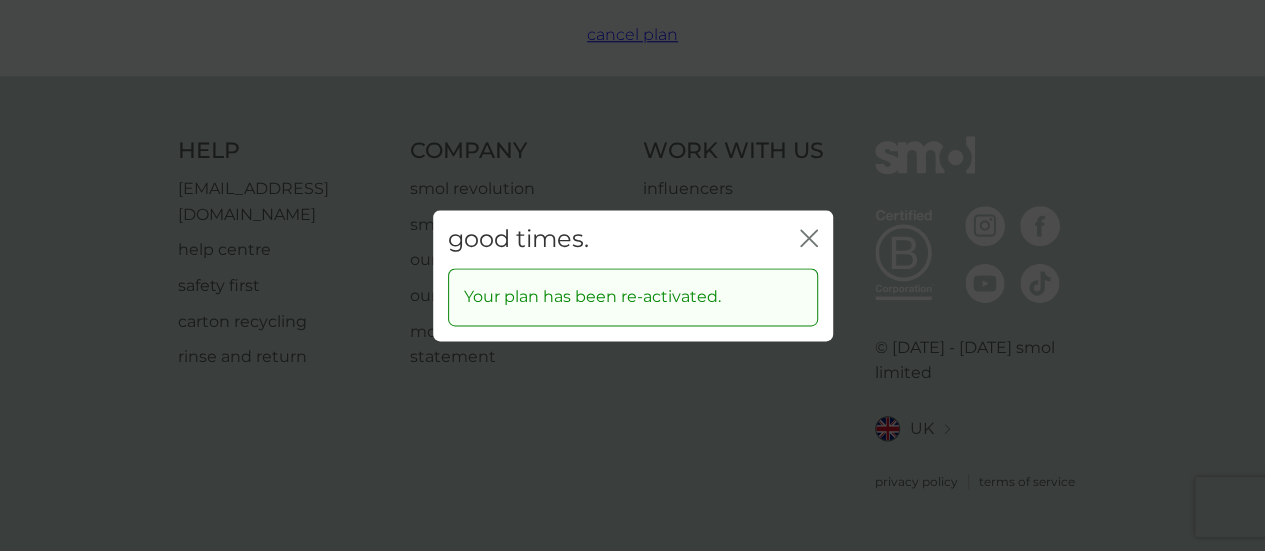scroll, scrollTop: 0, scrollLeft: 0, axis: both 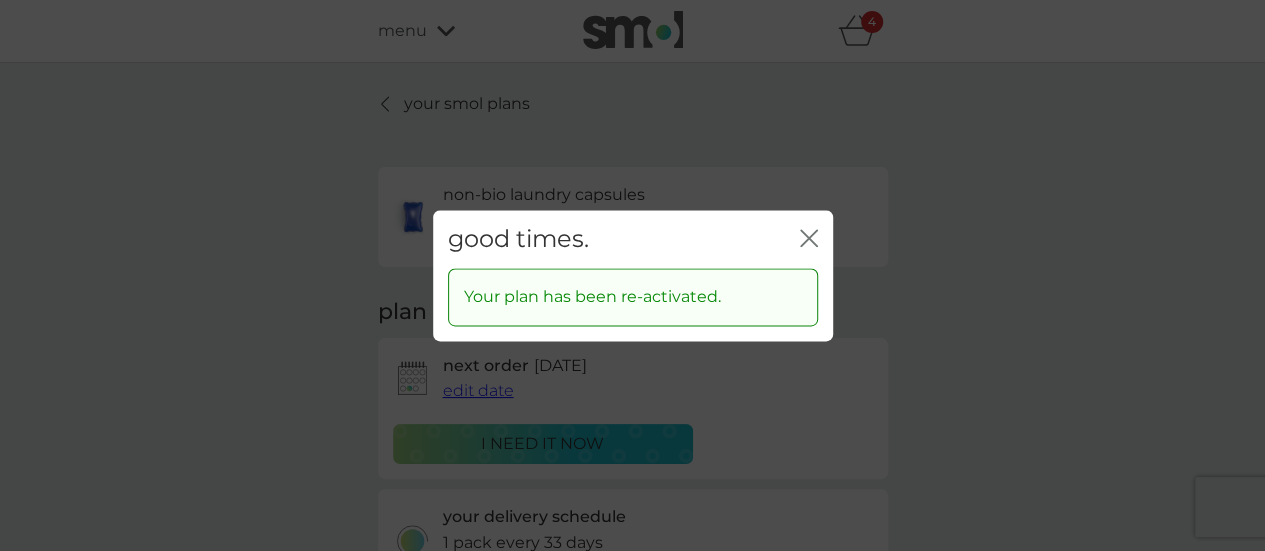 click on "close" 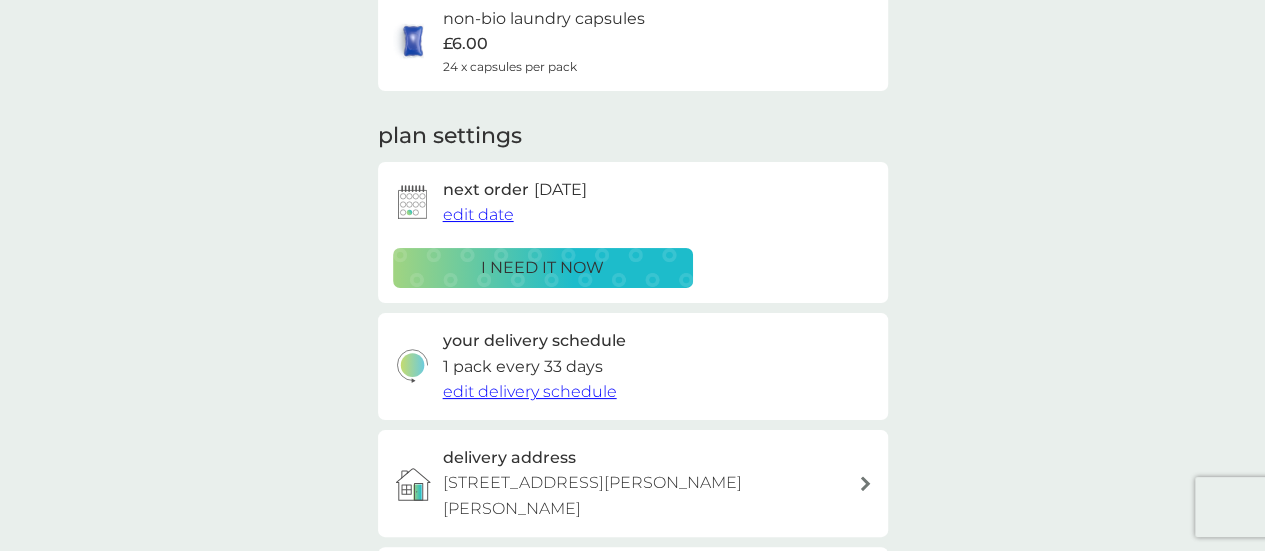 scroll, scrollTop: 150, scrollLeft: 0, axis: vertical 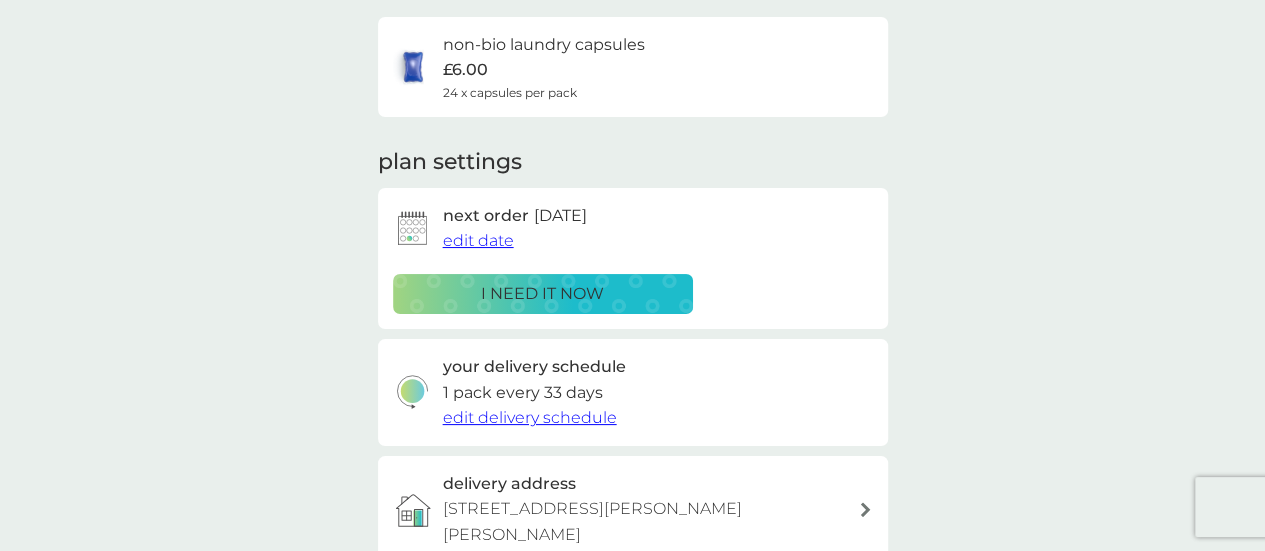 click on "edit date" at bounding box center (478, 240) 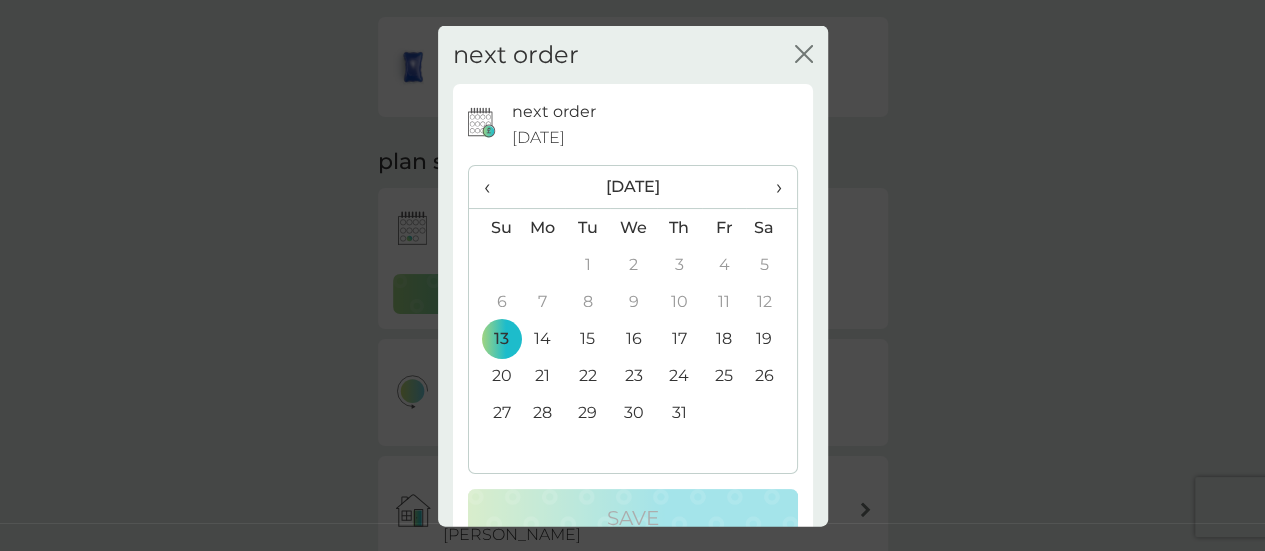 click on "›" at bounding box center (771, 187) 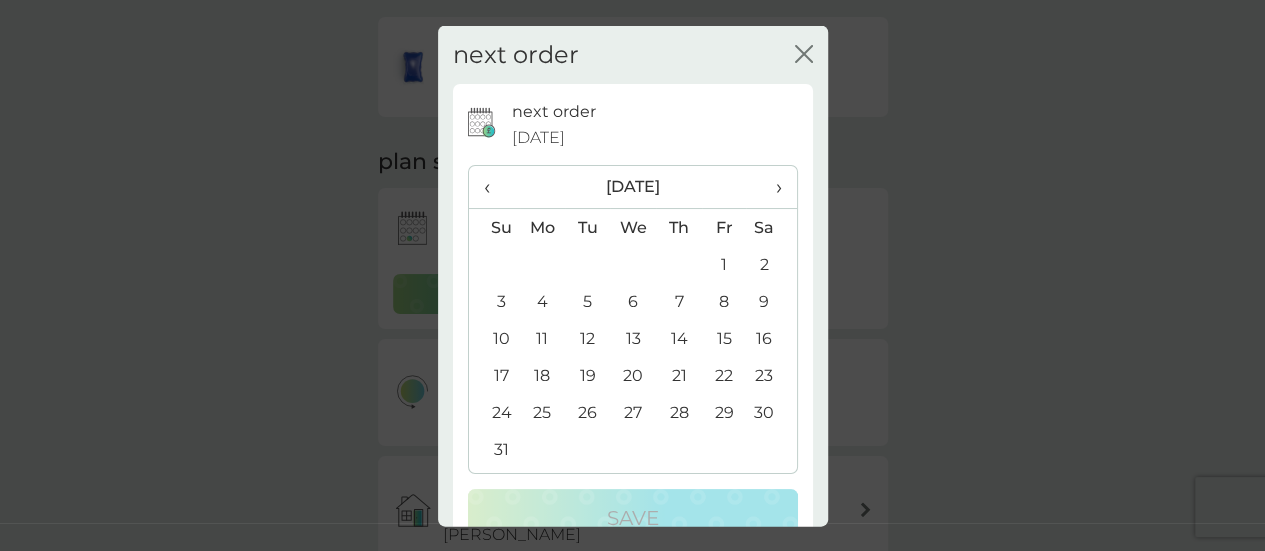 click on "1" at bounding box center (724, 264) 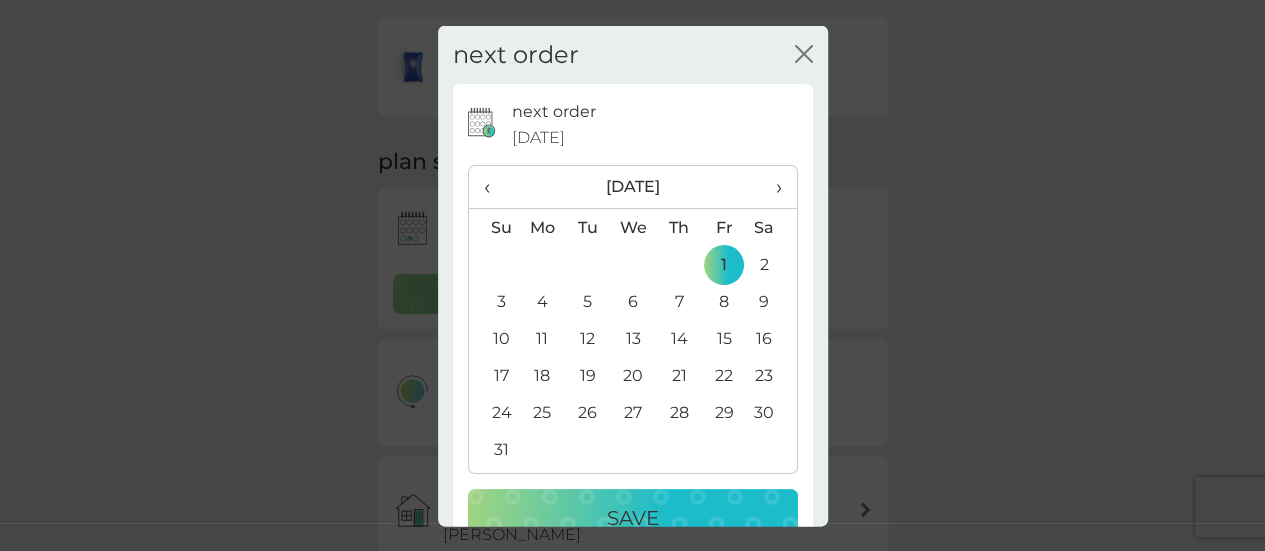 click on "Save" at bounding box center [633, 518] 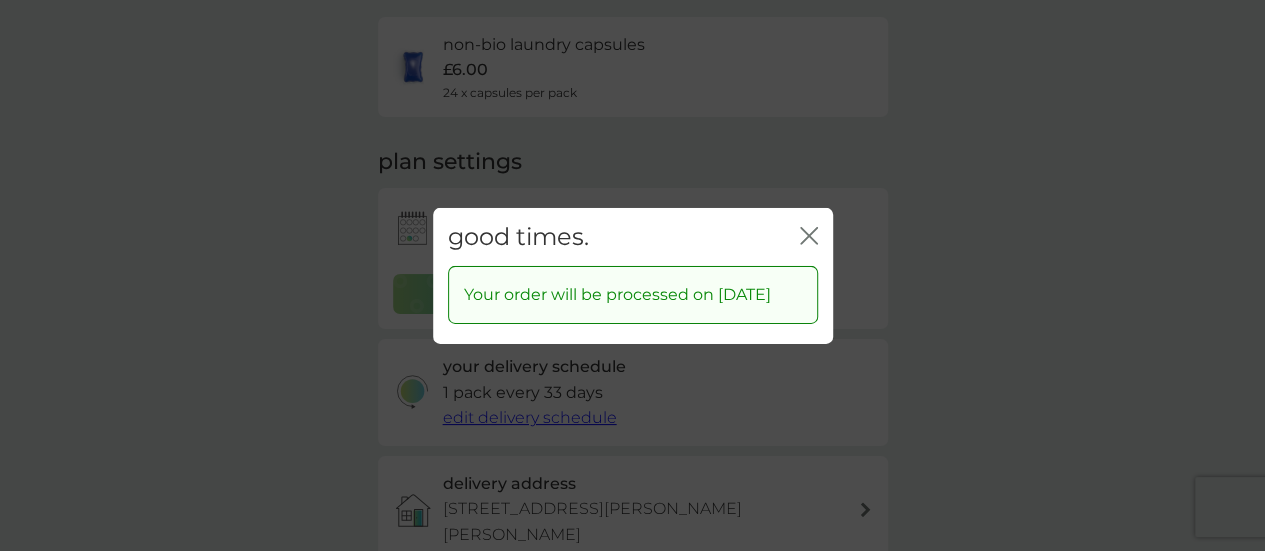 click on "close" 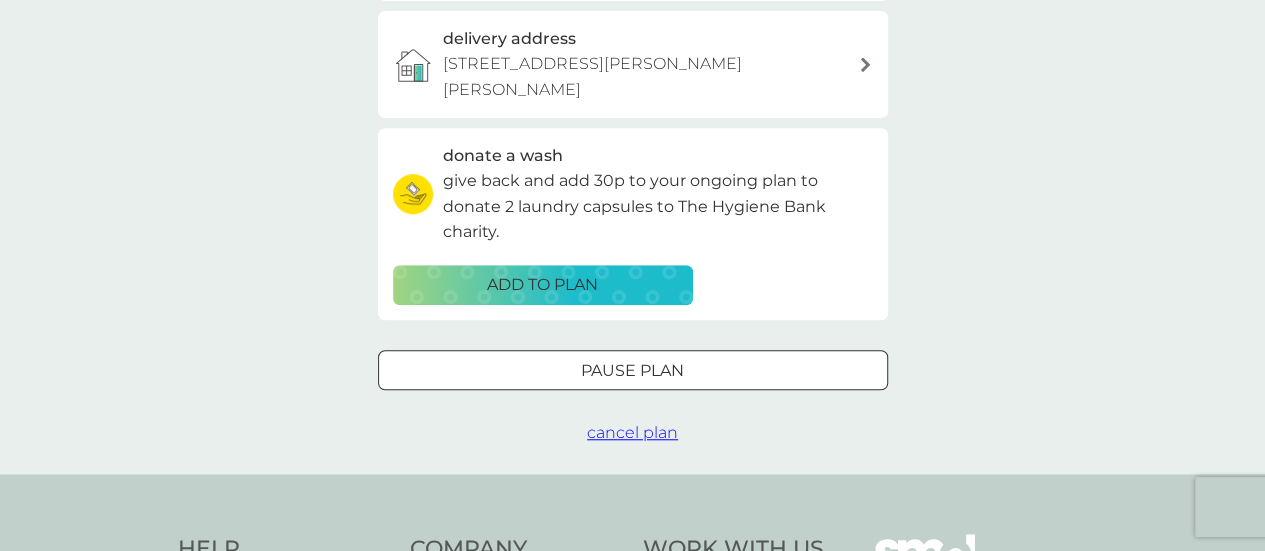 scroll, scrollTop: 605, scrollLeft: 0, axis: vertical 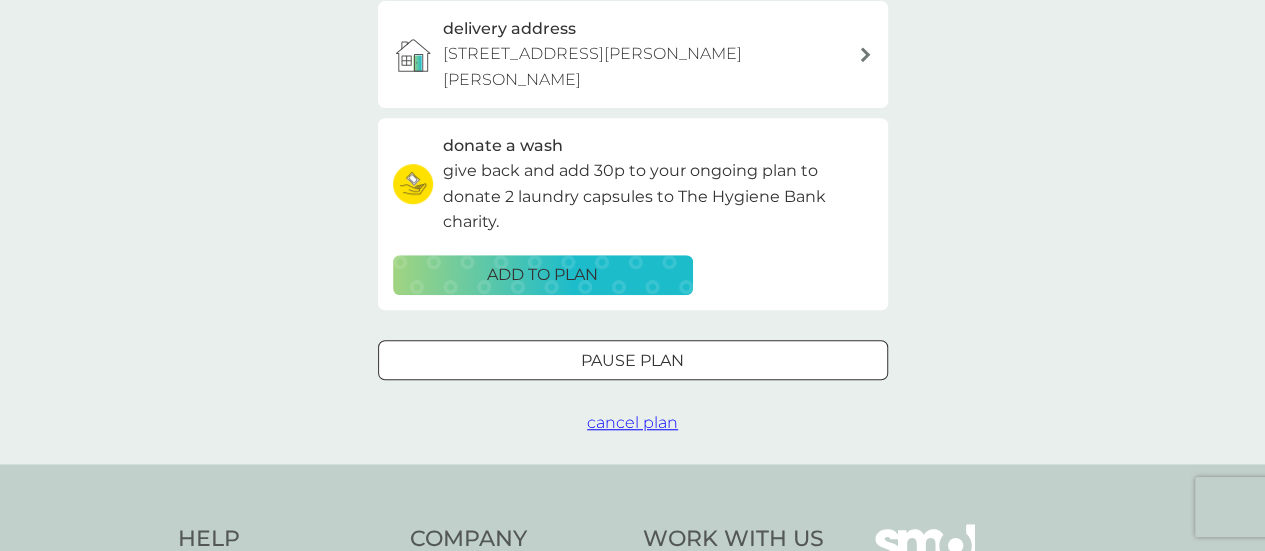 click on "ADD TO PLAN" at bounding box center (543, 275) 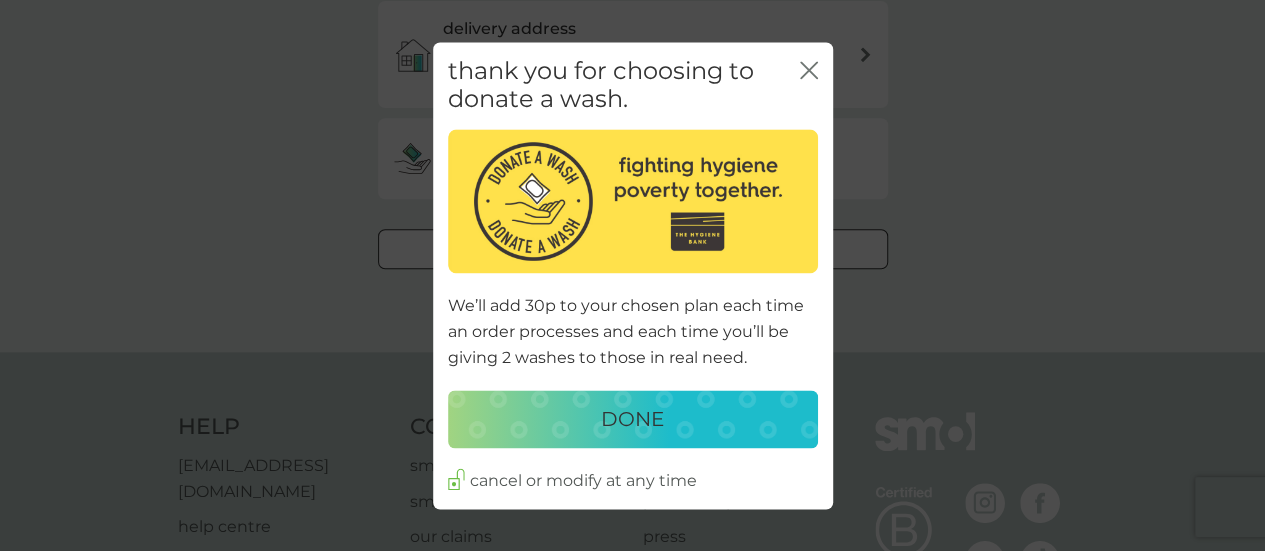 click on "DONE" at bounding box center [632, 420] 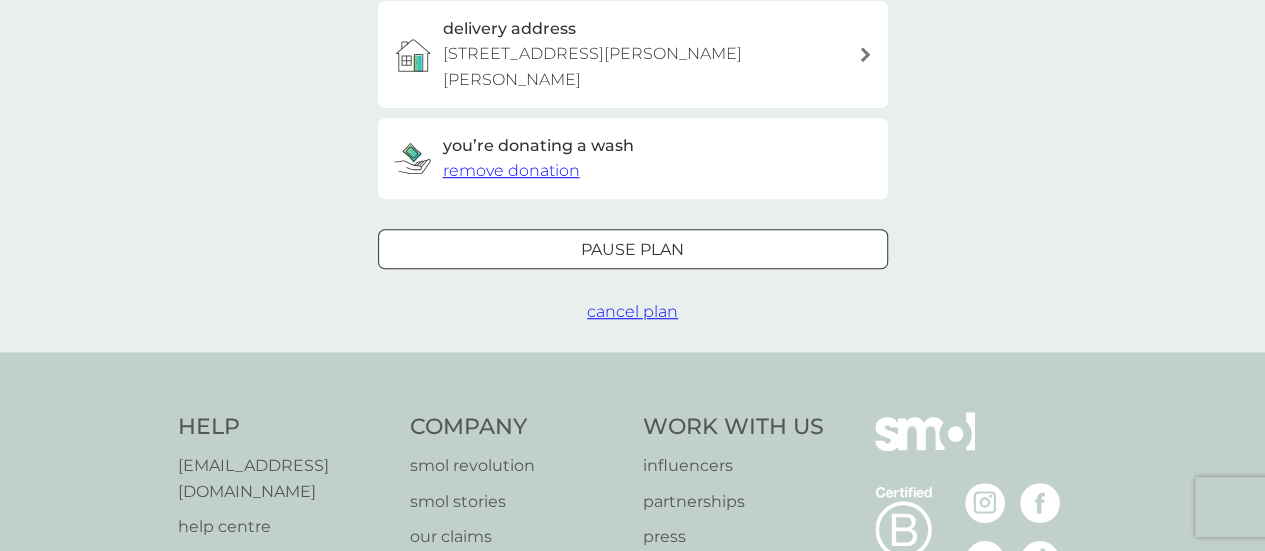 scroll, scrollTop: 0, scrollLeft: 0, axis: both 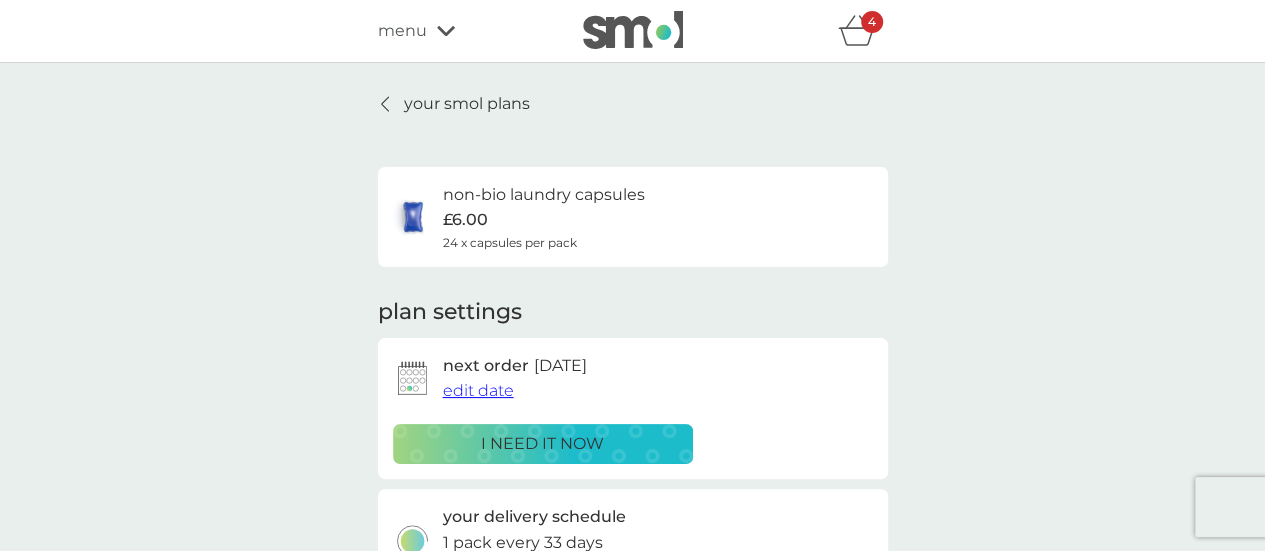 click 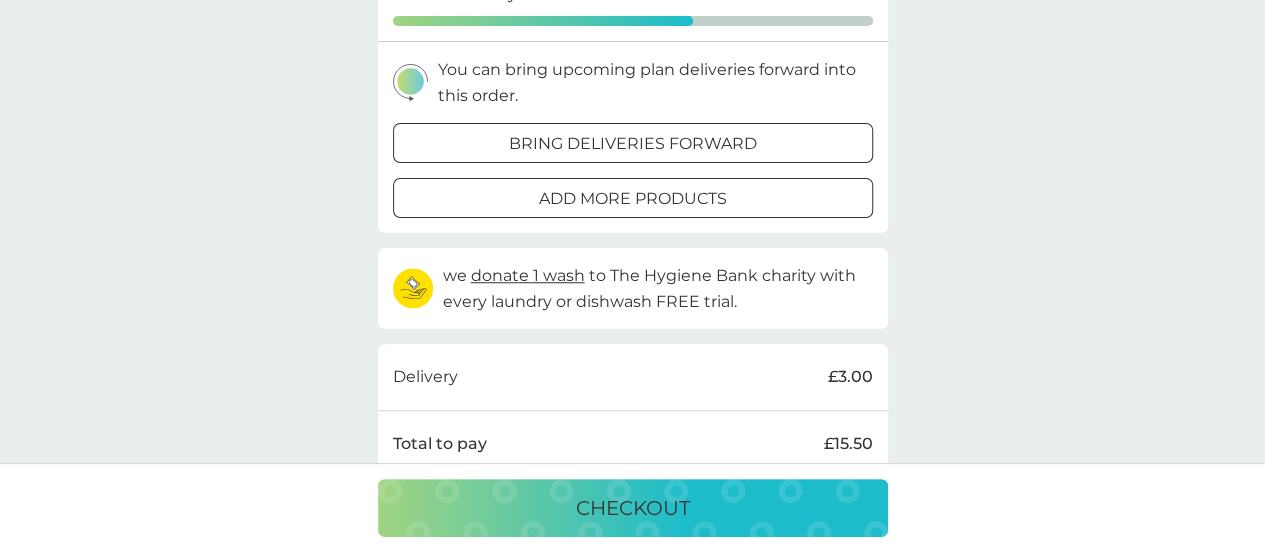 scroll, scrollTop: 676, scrollLeft: 0, axis: vertical 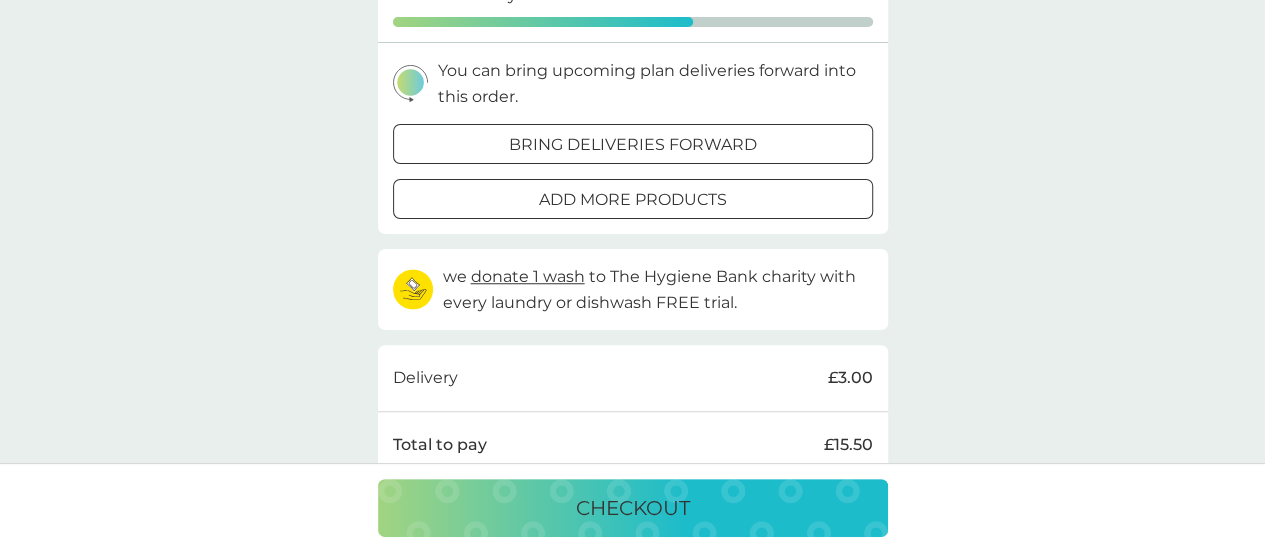 click on "add more products" at bounding box center [633, 200] 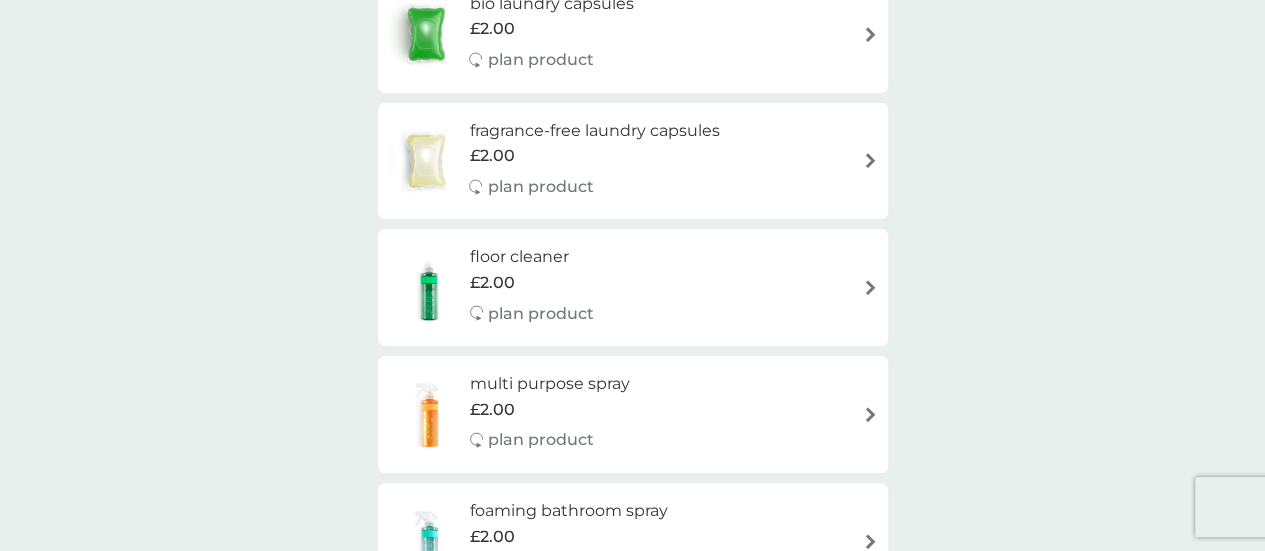 scroll, scrollTop: 471, scrollLeft: 0, axis: vertical 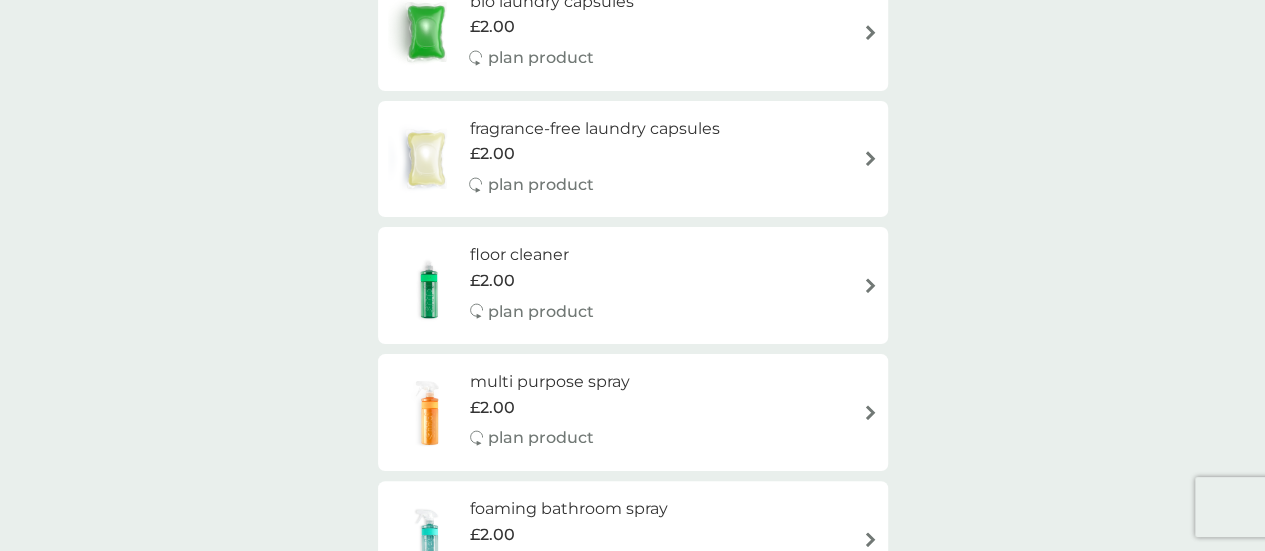 click on "floor cleaner £2.00 plan product" at bounding box center (633, 285) 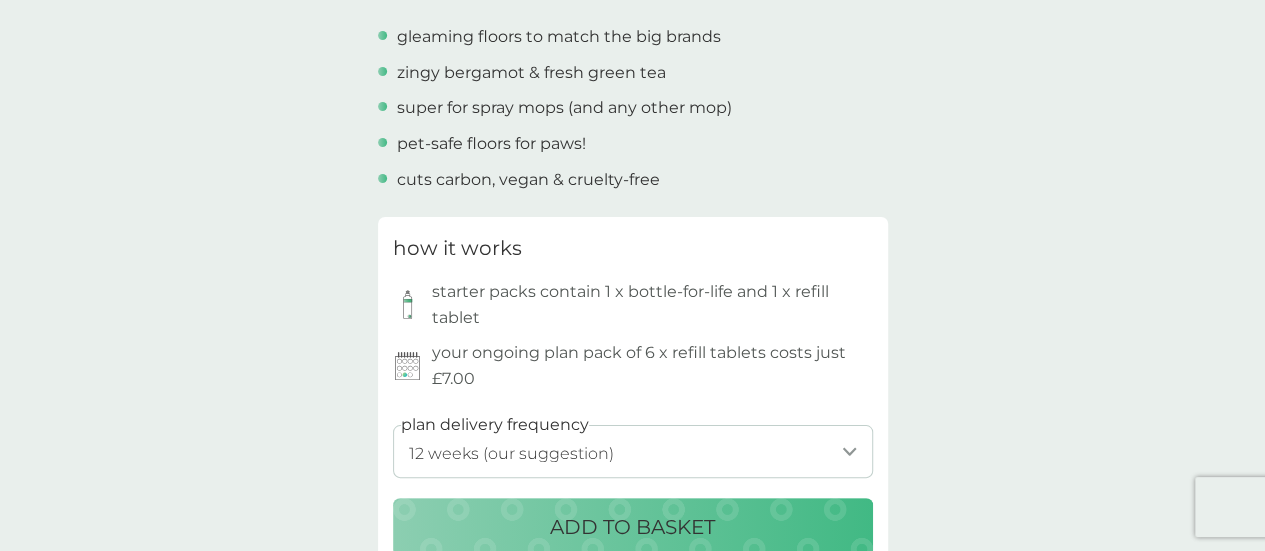 scroll, scrollTop: 890, scrollLeft: 0, axis: vertical 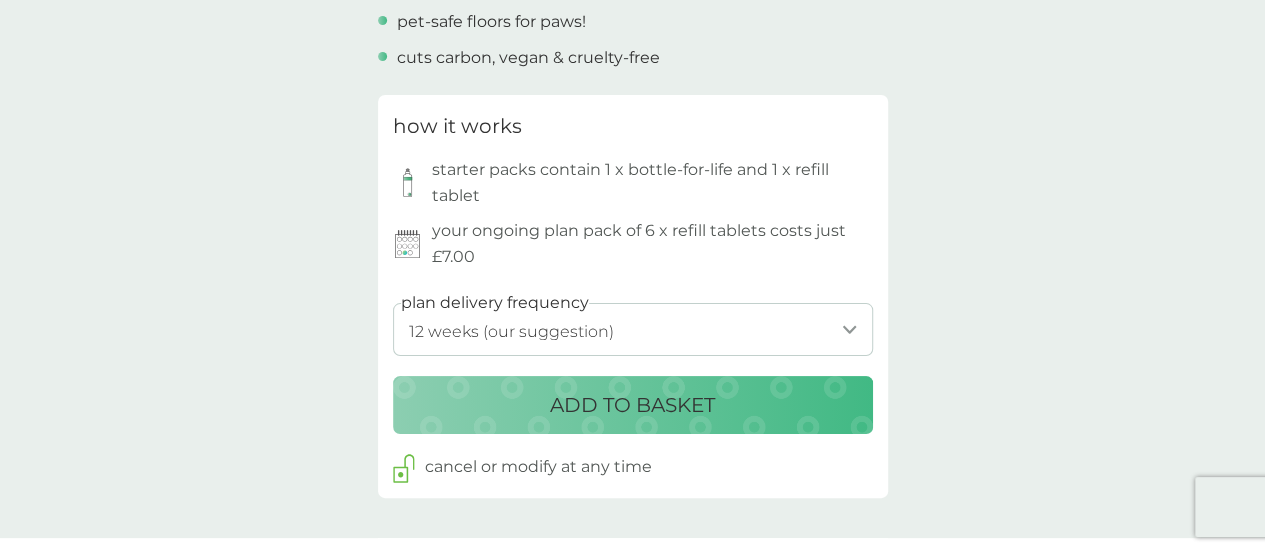 click on "ADD TO BASKET" at bounding box center [632, 405] 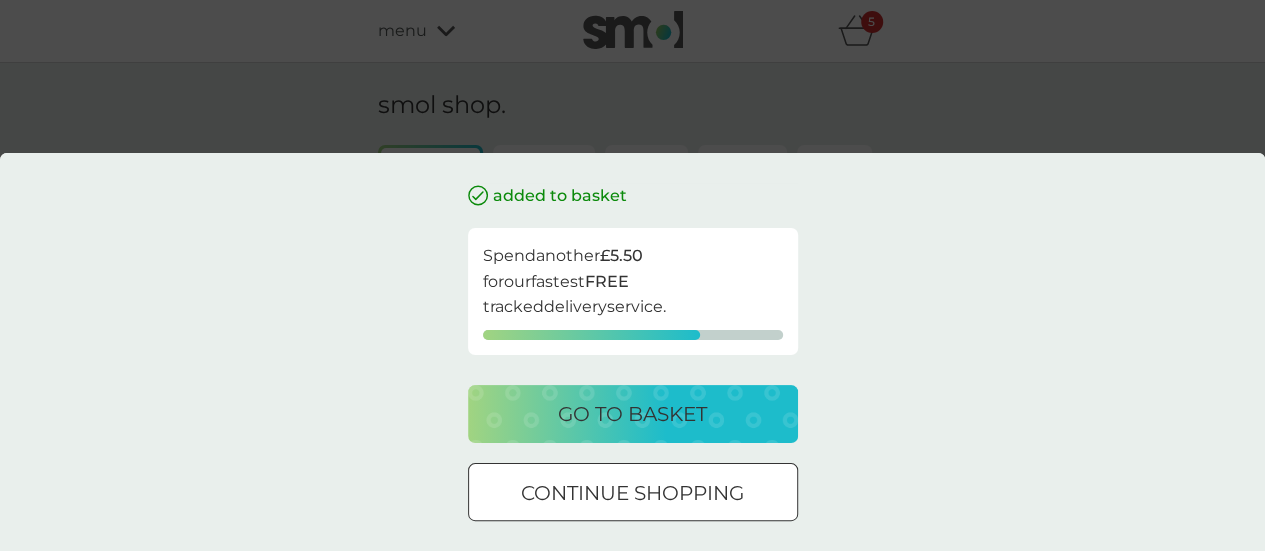 scroll, scrollTop: 254, scrollLeft: 0, axis: vertical 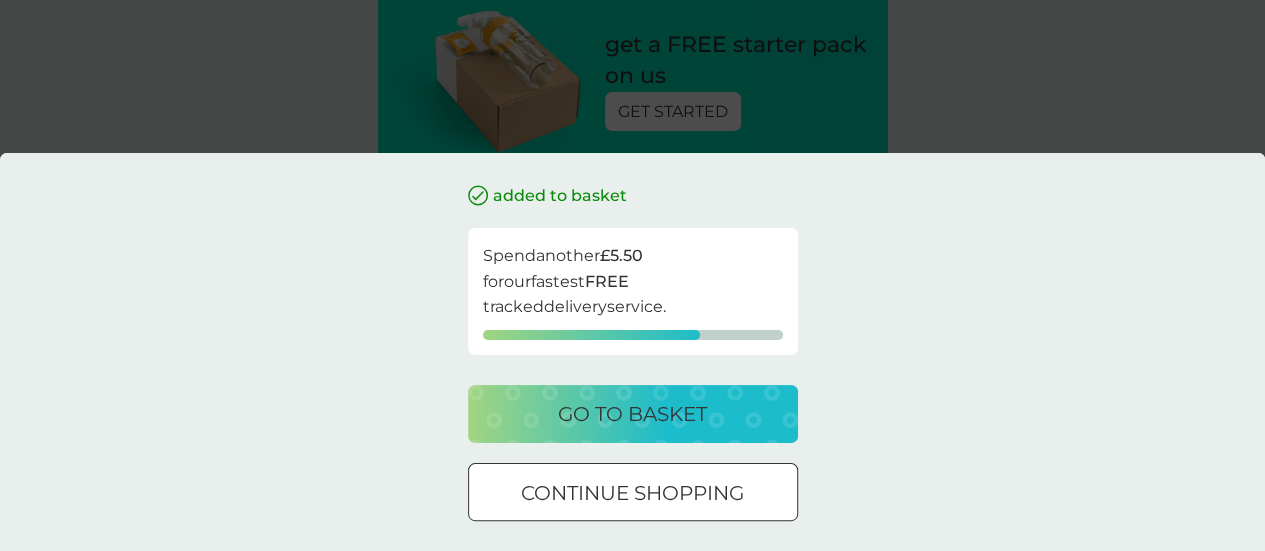 click on "continue shopping" at bounding box center (632, 493) 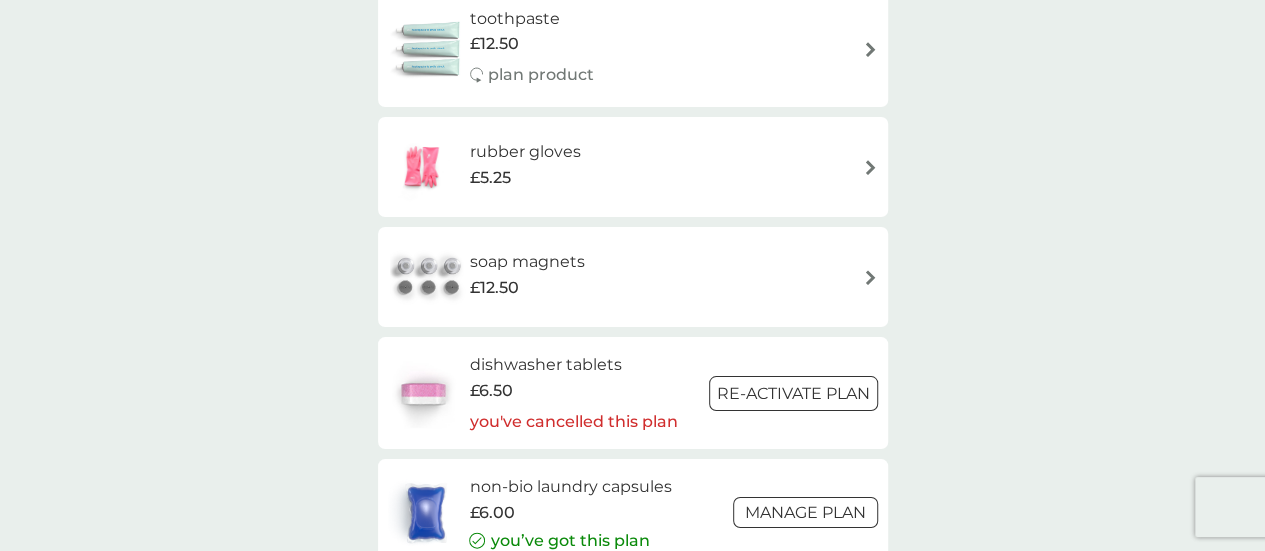 scroll, scrollTop: 3165, scrollLeft: 0, axis: vertical 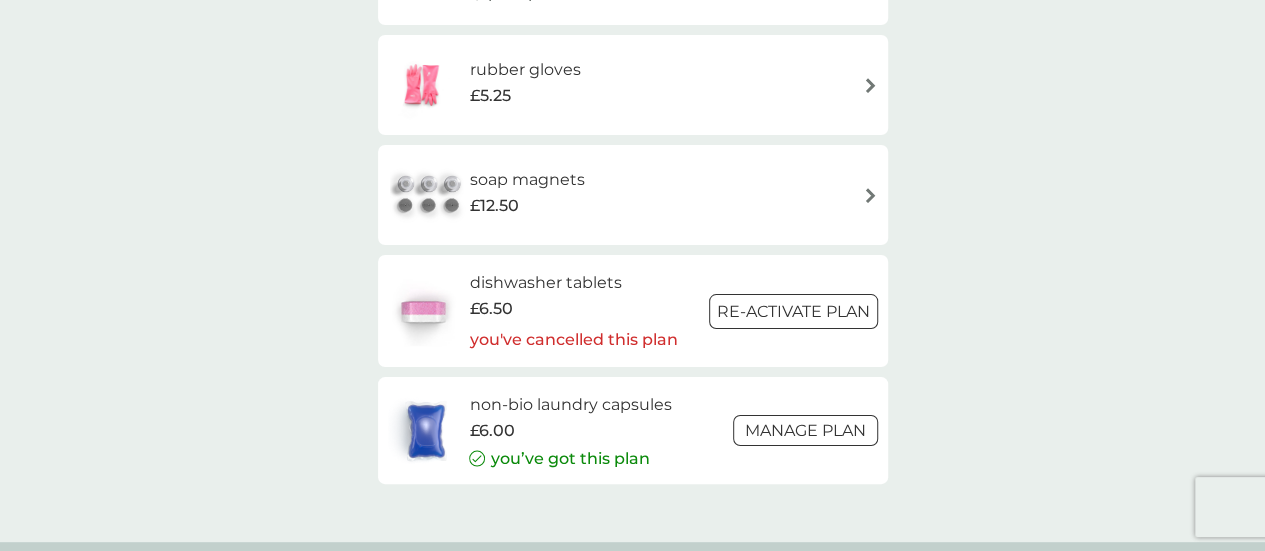 click on "Re-activate Plan" at bounding box center (793, 311) 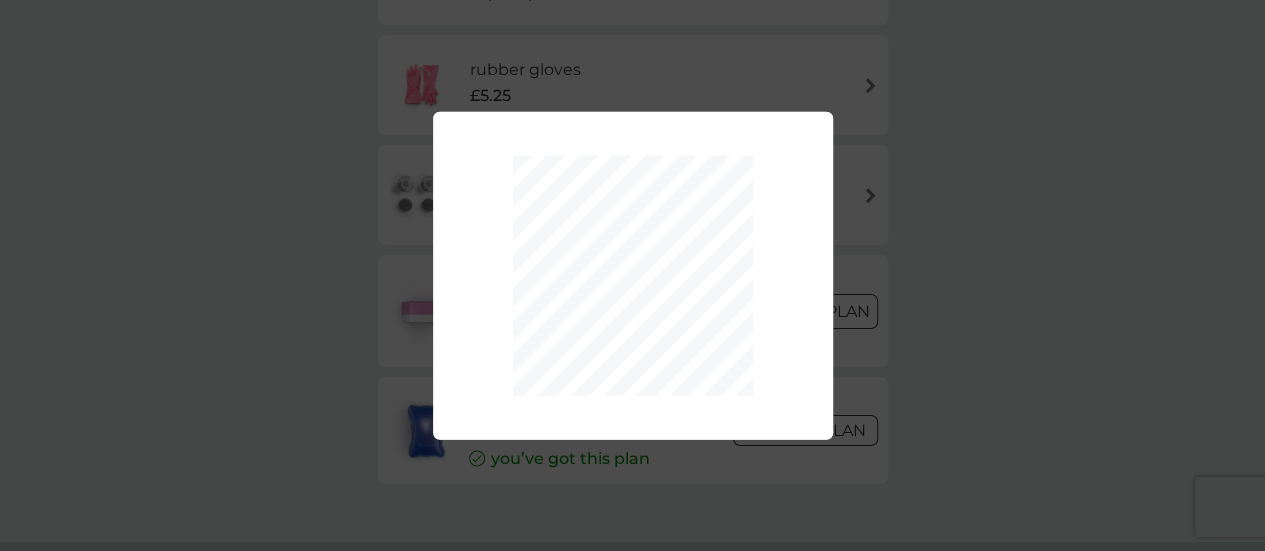 scroll, scrollTop: 0, scrollLeft: 0, axis: both 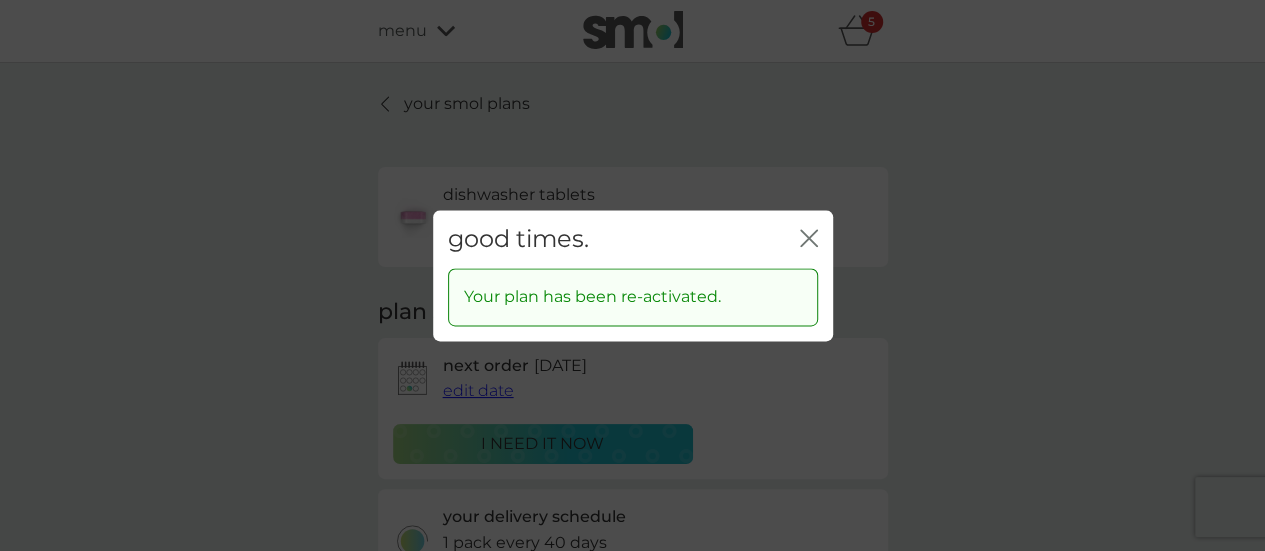 click on "good times. close" at bounding box center (633, 239) 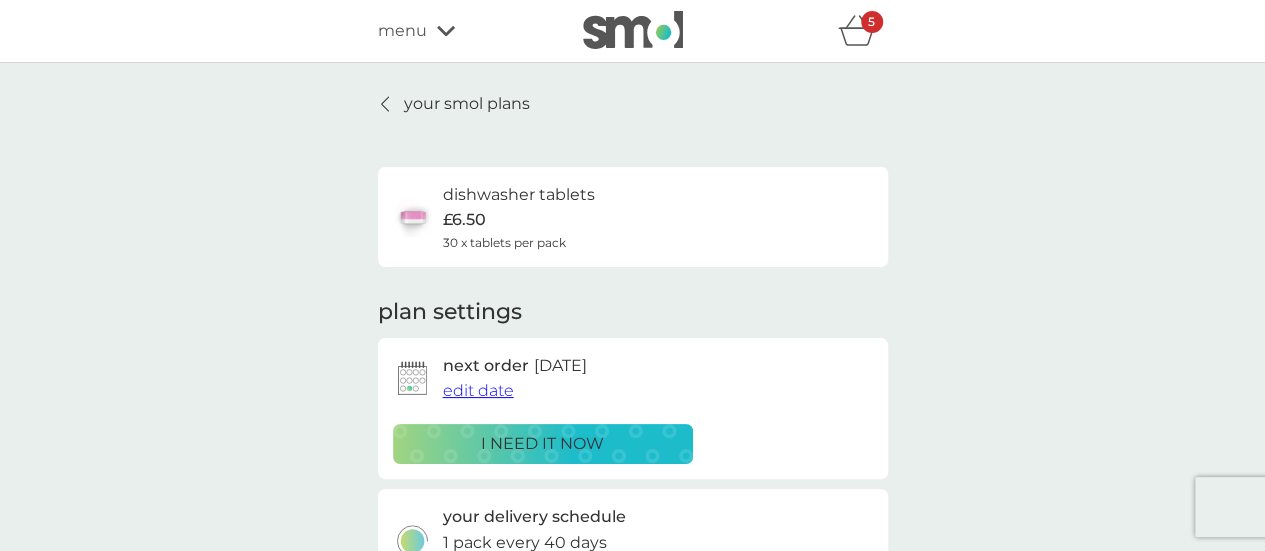 scroll, scrollTop: 9, scrollLeft: 0, axis: vertical 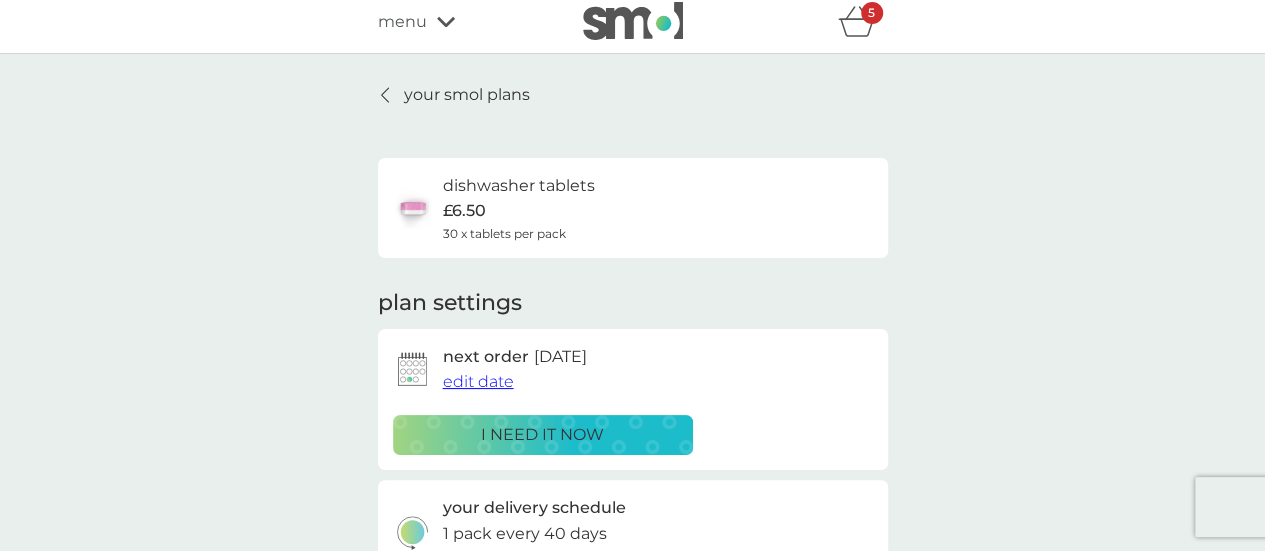 click on "edit date" at bounding box center [478, 381] 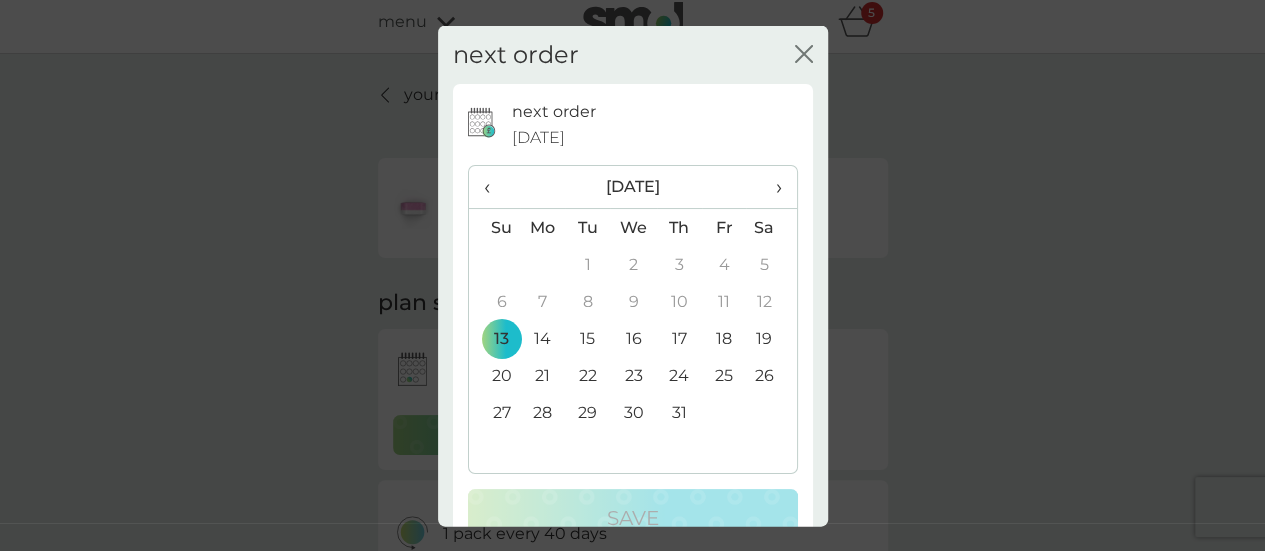 click on "›" at bounding box center [771, 187] 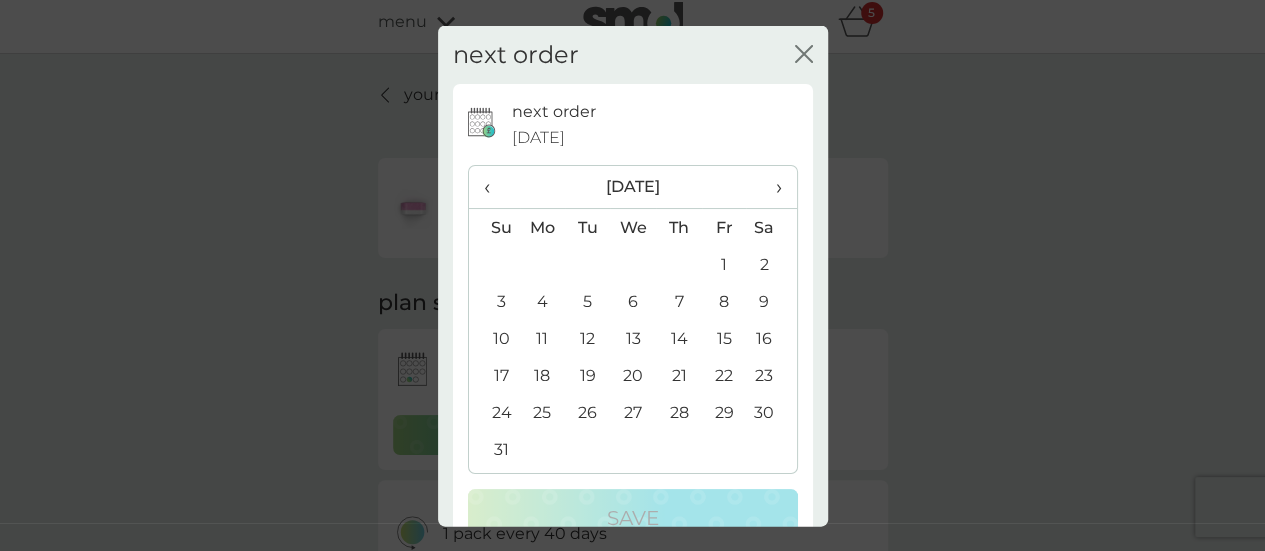 click on "1" at bounding box center (724, 264) 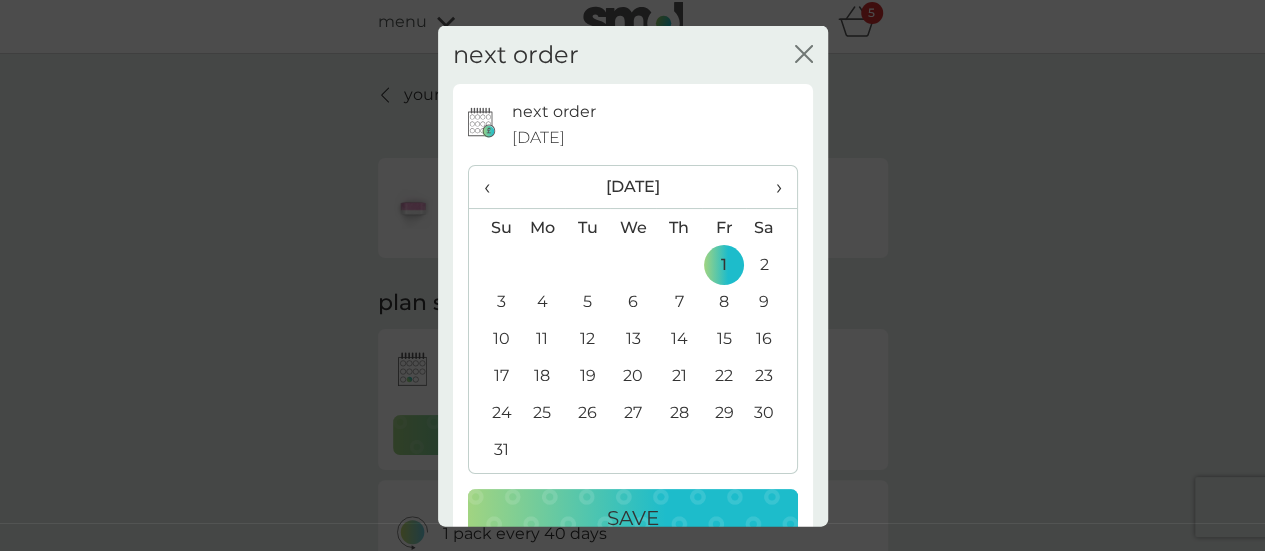 click on "Save" at bounding box center [633, 518] 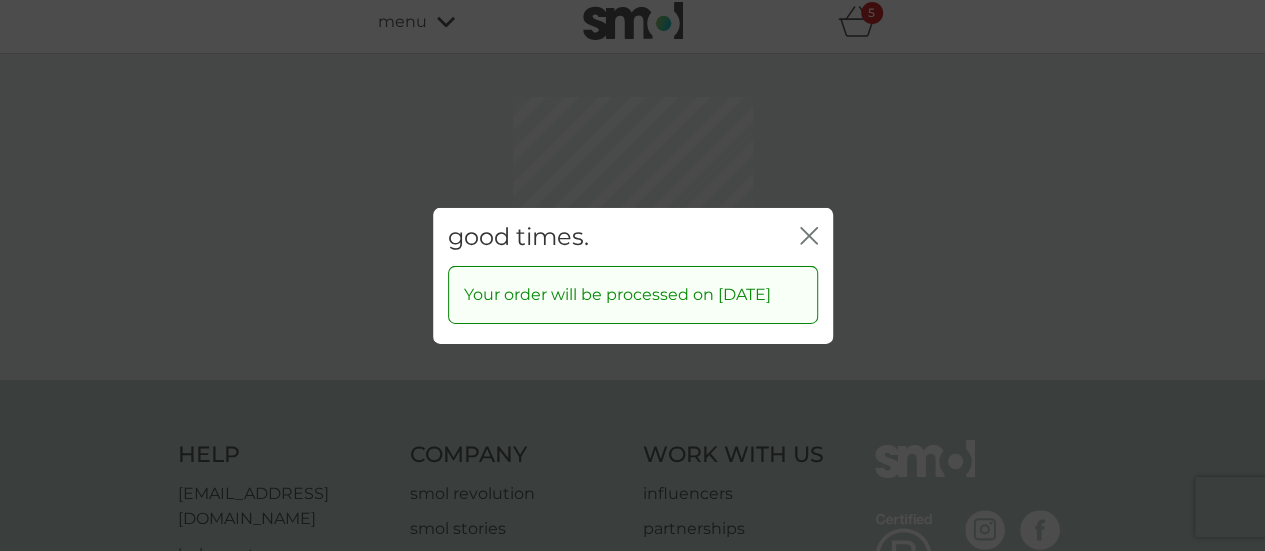 click on "good times. close Your order will be processed on 1 Aug 2025" at bounding box center (632, 275) 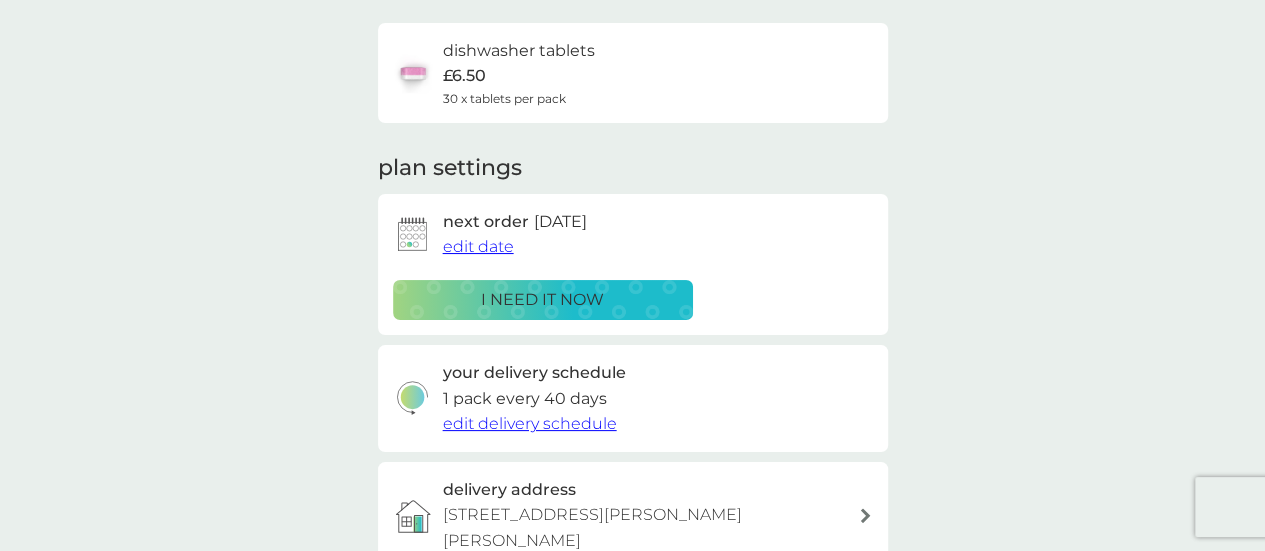scroll, scrollTop: 0, scrollLeft: 0, axis: both 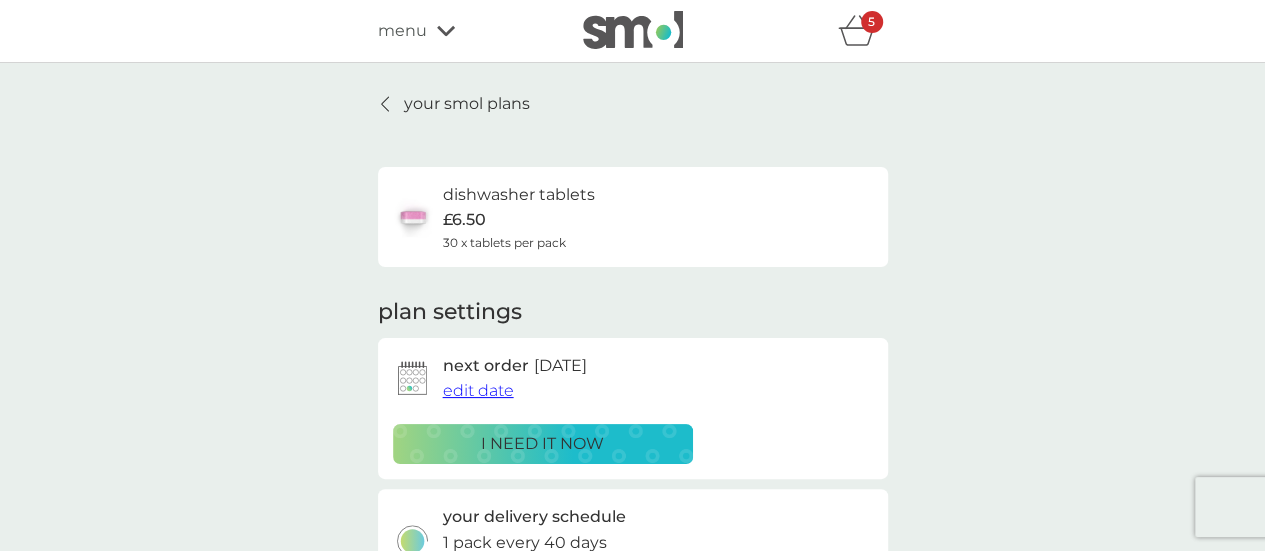 click 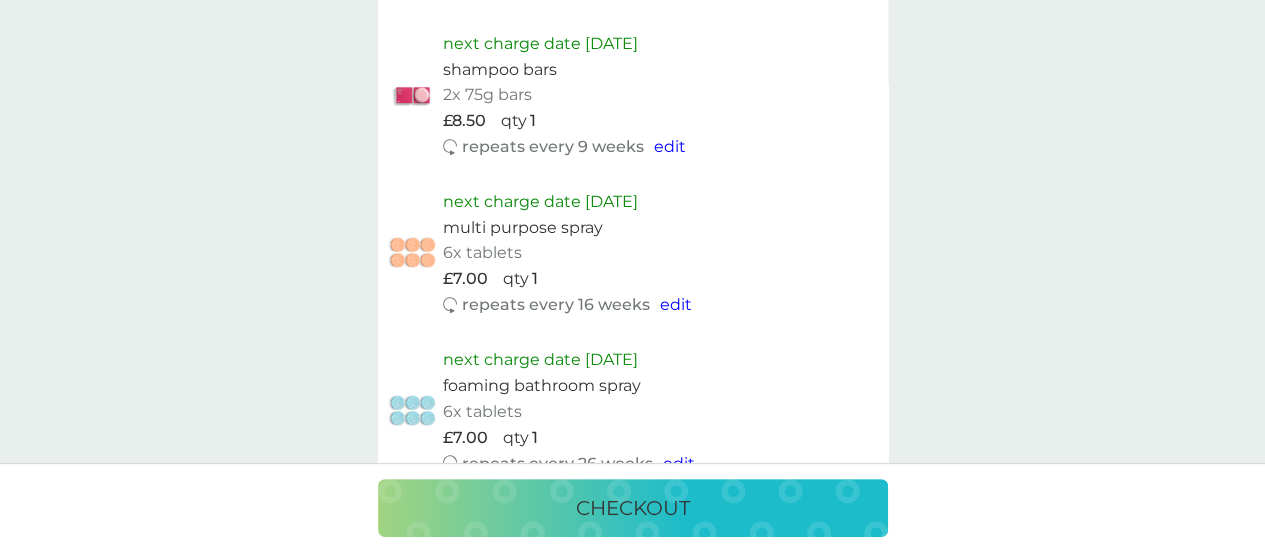 scroll, scrollTop: 1447, scrollLeft: 0, axis: vertical 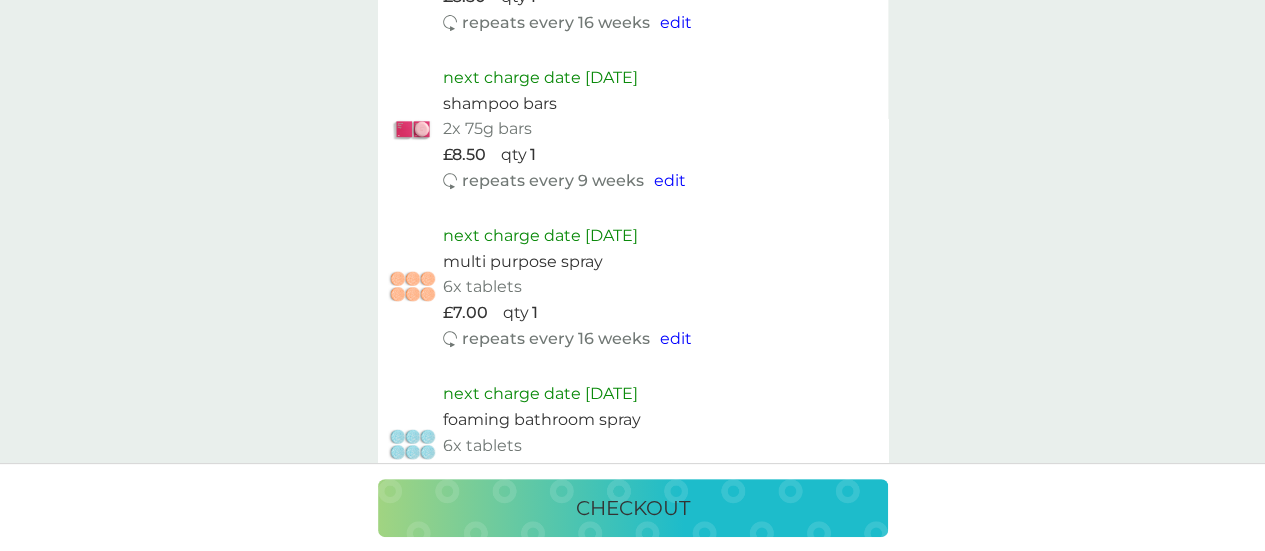 click on "edit" at bounding box center [676, 338] 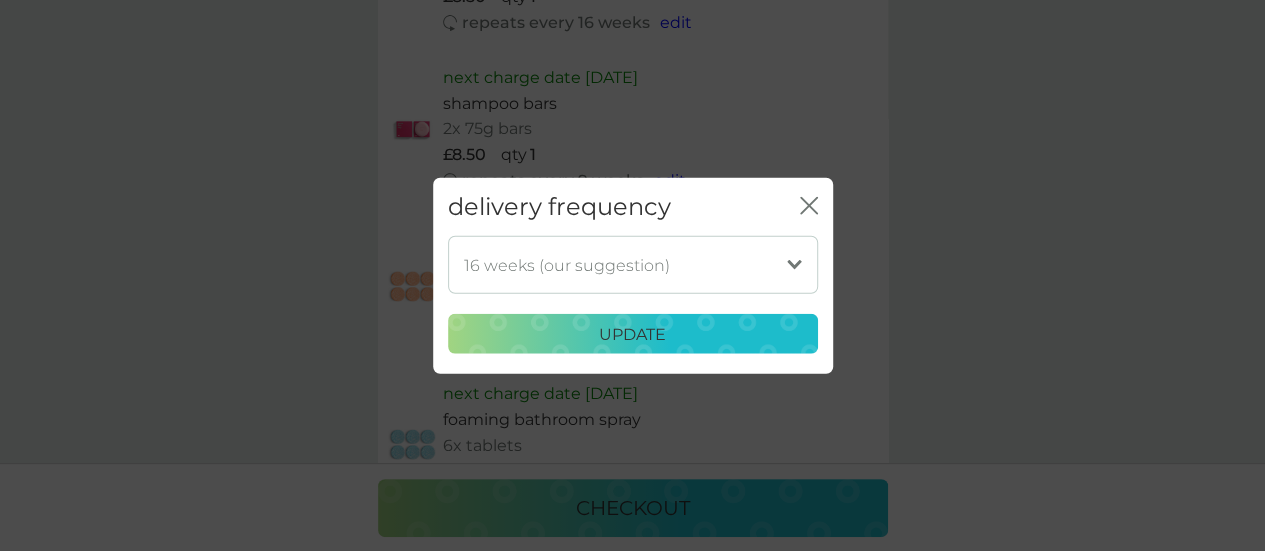click on "1 week  2 weeks  3 weeks  4 weeks  5 weeks  6 weeks  7 weeks  8 weeks  9 weeks  10 weeks  11 weeks  12 weeks  13 weeks  14 weeks  15 weeks  16 weeks (our suggestion) 17 weeks  18 weeks  19 weeks  20 weeks  21 weeks  22 weeks  23 weeks  24 weeks  25 weeks  26 weeks  27 weeks  28 weeks  29 weeks  30 weeks  31 weeks  32 weeks  33 weeks  34 weeks  35 weeks" at bounding box center [633, 265] 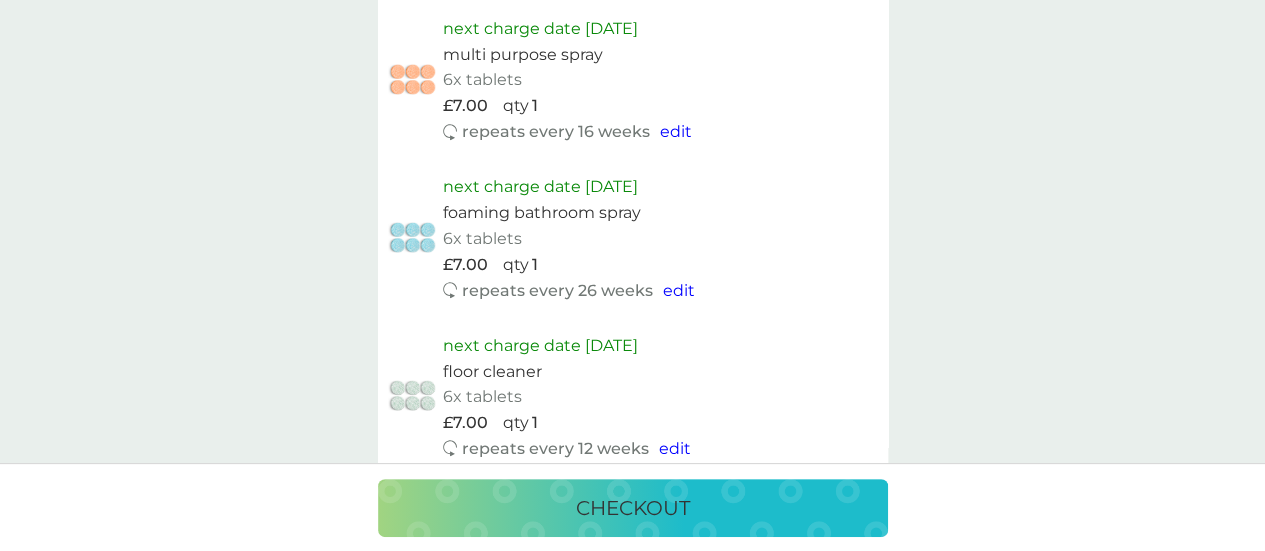 scroll, scrollTop: 1653, scrollLeft: 0, axis: vertical 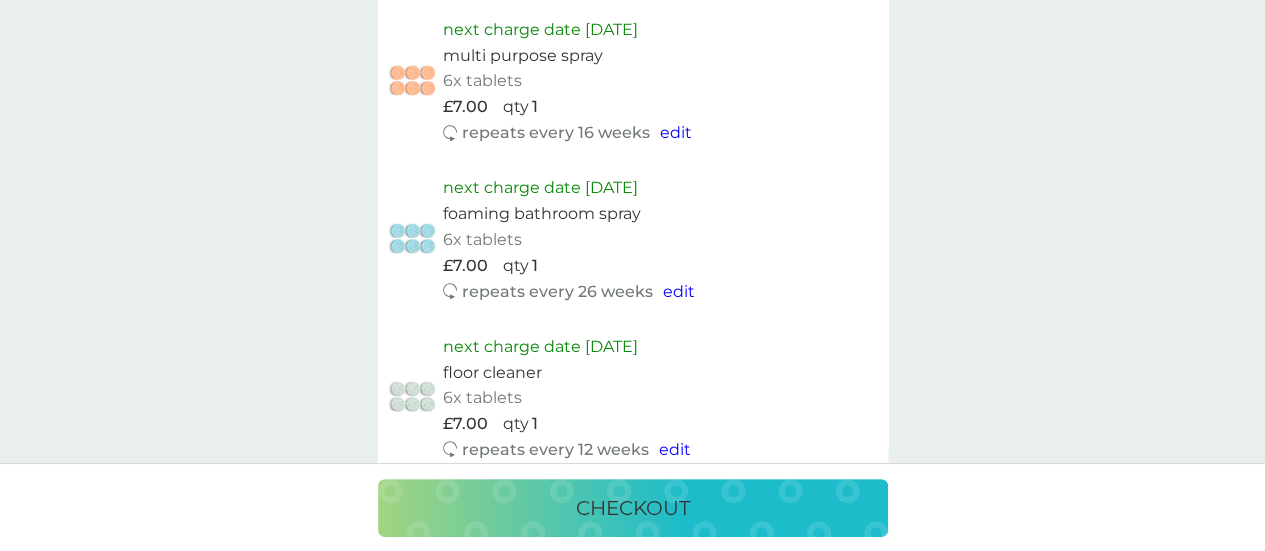 click on "repeats every 26 weeks edit" at bounding box center (660, 291) 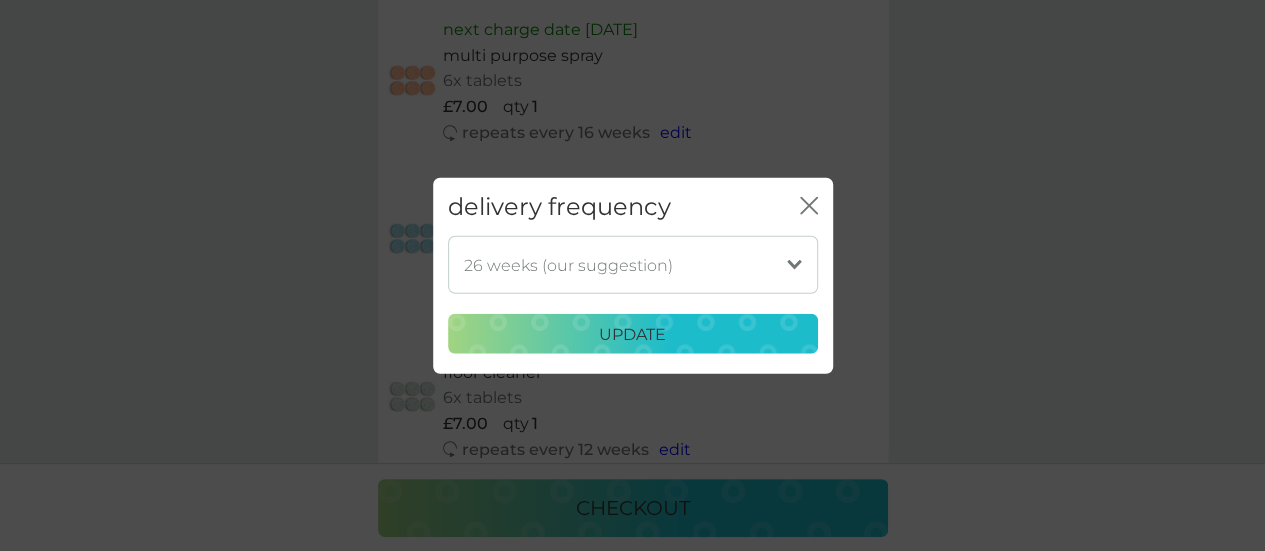 click on "1 week  2 weeks  3 weeks  4 weeks  5 weeks  6 weeks  7 weeks  8 weeks  9 weeks  10 weeks  11 weeks  12 weeks  13 weeks  14 weeks  15 weeks  16 weeks  17 weeks  18 weeks  19 weeks  20 weeks  21 weeks  22 weeks  23 weeks  24 weeks  25 weeks  26 weeks (our suggestion) 27 weeks  28 weeks  29 weeks  30 weeks  31 weeks  32 weeks  33 weeks  34 weeks  35 weeks" at bounding box center [633, 265] 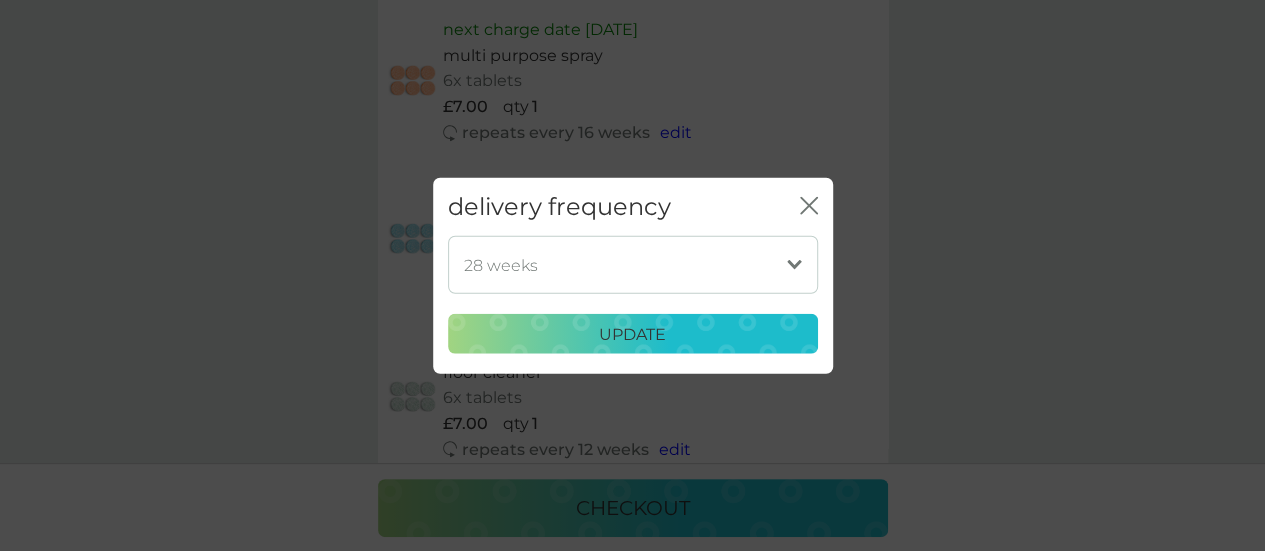 click on "1 week  2 weeks  3 weeks  4 weeks  5 weeks  6 weeks  7 weeks  8 weeks  9 weeks  10 weeks  11 weeks  12 weeks  13 weeks  14 weeks  15 weeks  16 weeks  17 weeks  18 weeks  19 weeks  20 weeks  21 weeks  22 weeks  23 weeks  24 weeks  25 weeks  26 weeks (our suggestion) 27 weeks  28 weeks  29 weeks  30 weeks  31 weeks  32 weeks  33 weeks  34 weeks  35 weeks" at bounding box center (633, 265) 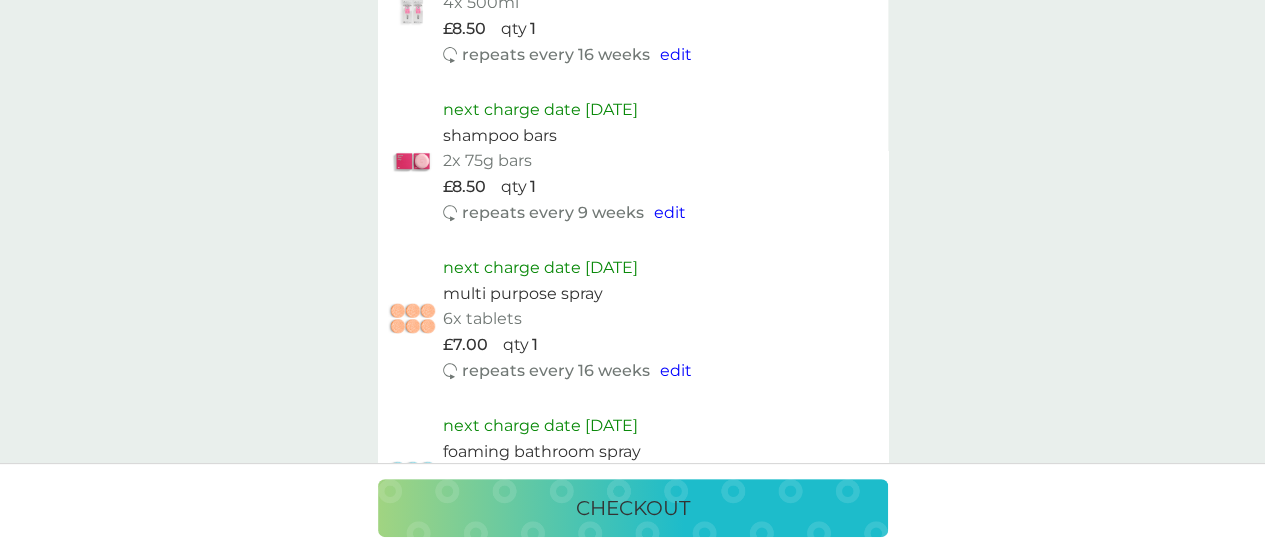 scroll, scrollTop: 1416, scrollLeft: 0, axis: vertical 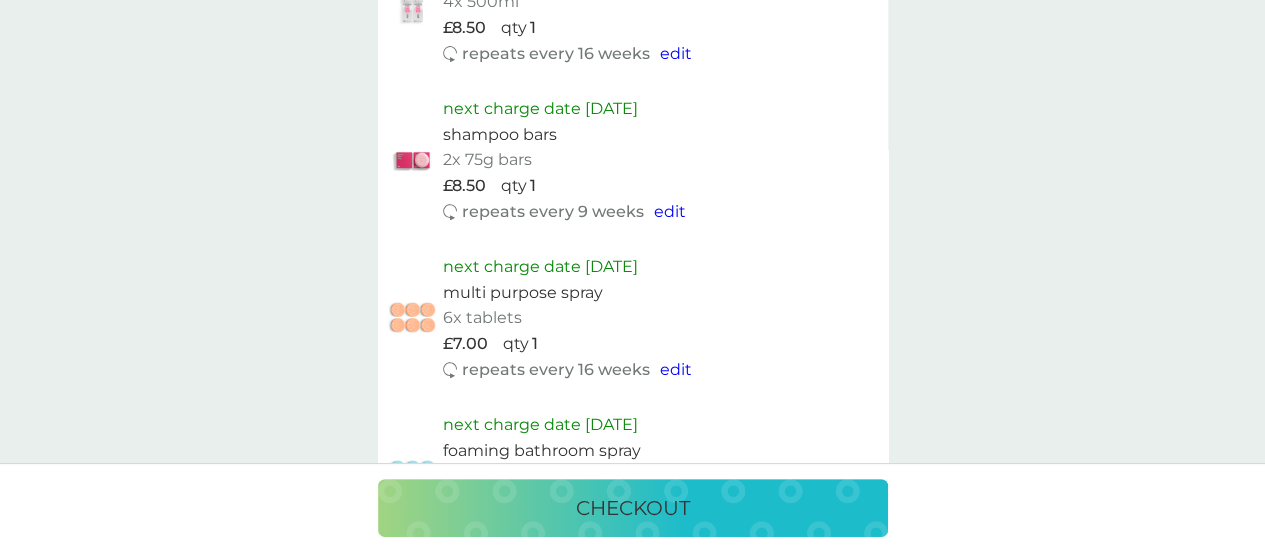 click on "checkout" at bounding box center (633, 508) 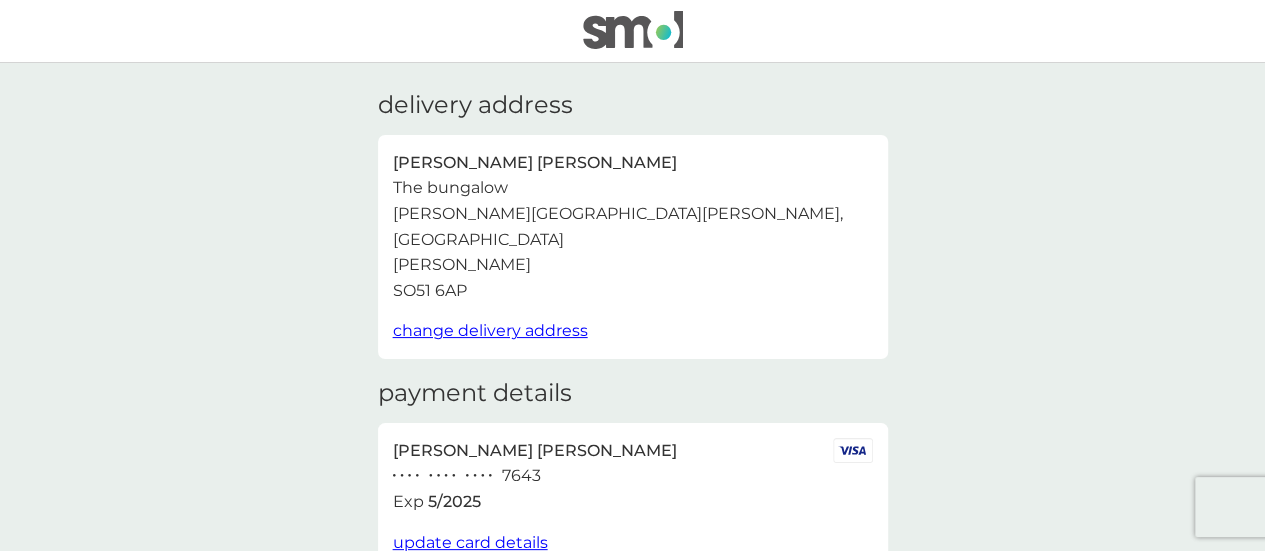 scroll, scrollTop: 170, scrollLeft: 0, axis: vertical 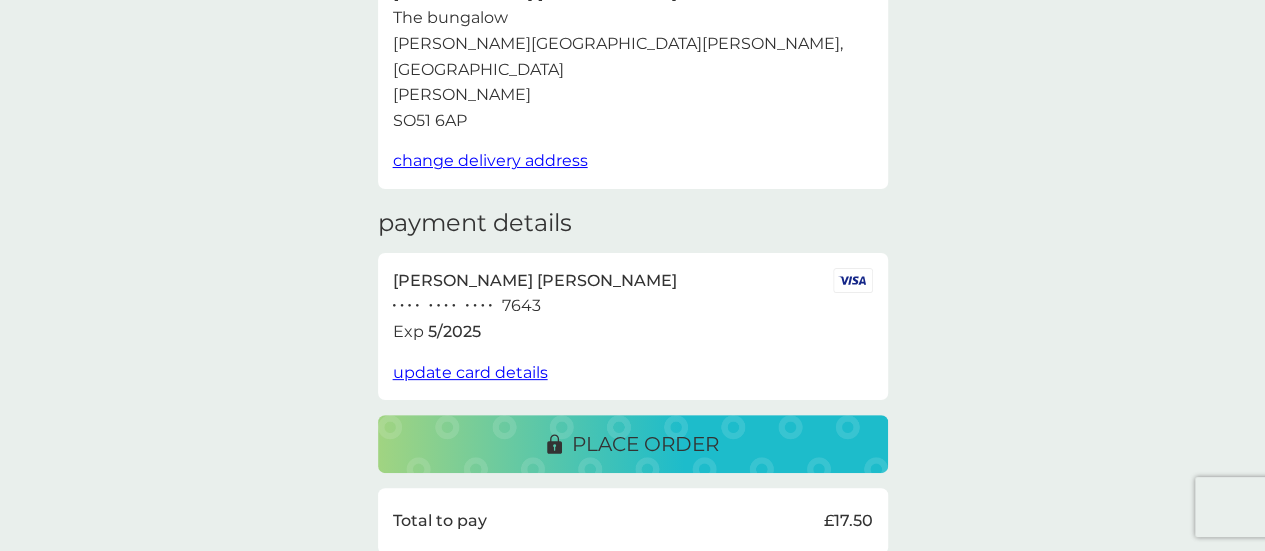 click on "update card details" at bounding box center [470, 372] 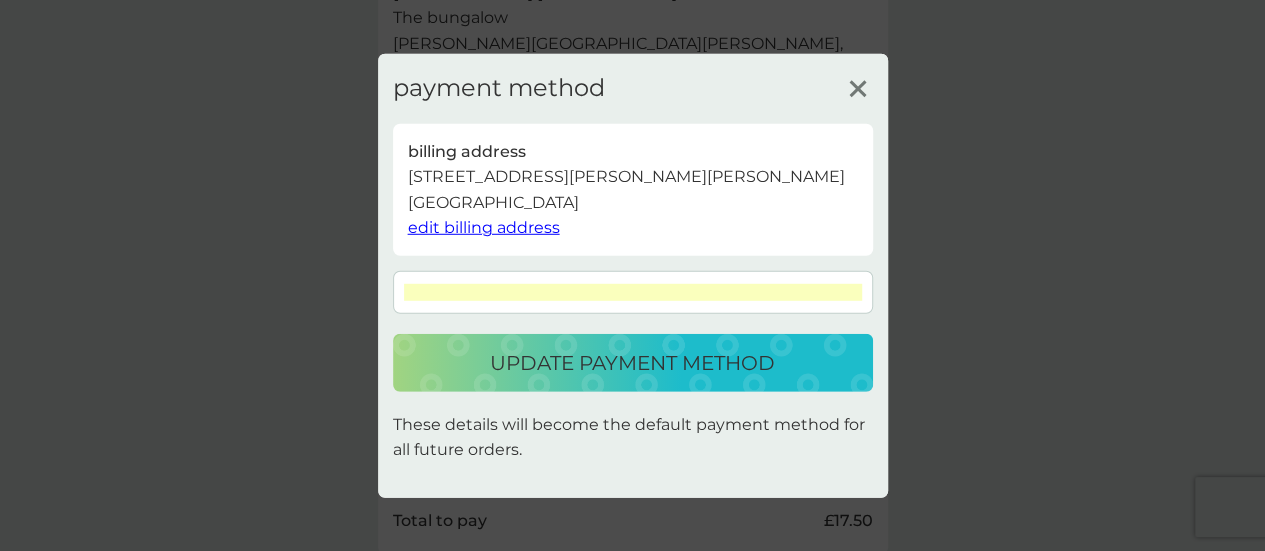 click on "update payment method" at bounding box center [632, 363] 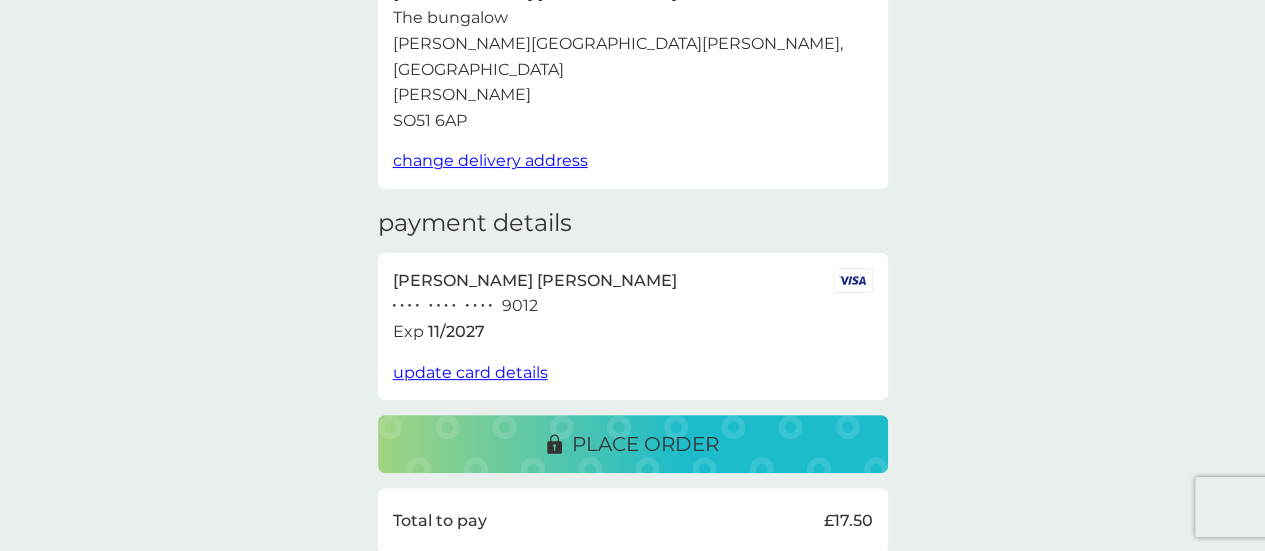 click on "place order" at bounding box center (645, 444) 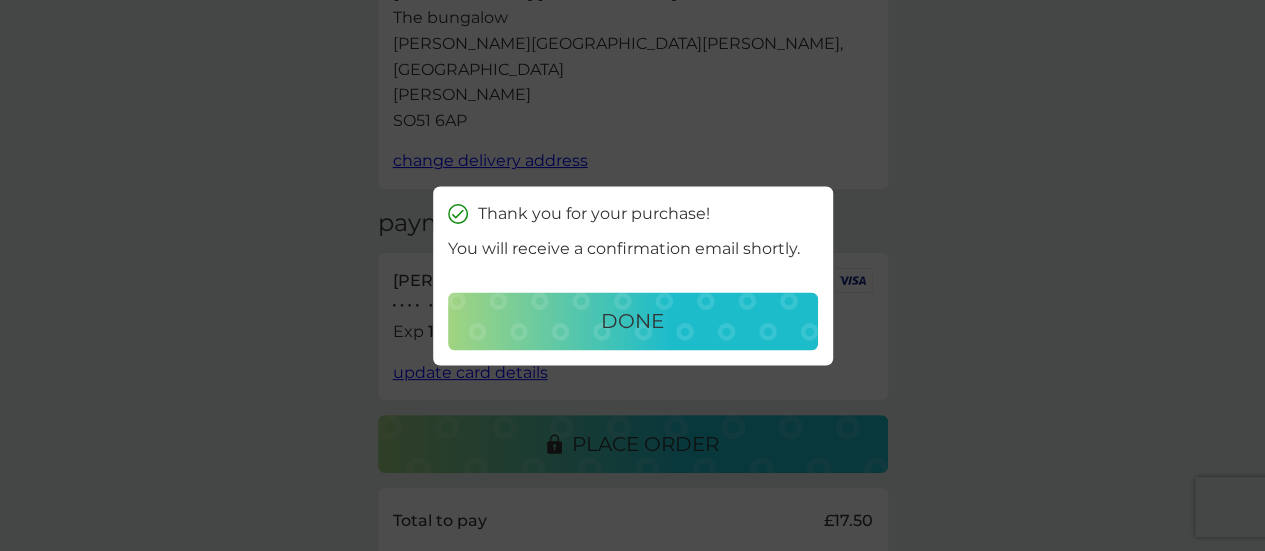 click on "Thank you for your purchase! You will receive a confirmation email shortly. done" at bounding box center [633, 275] 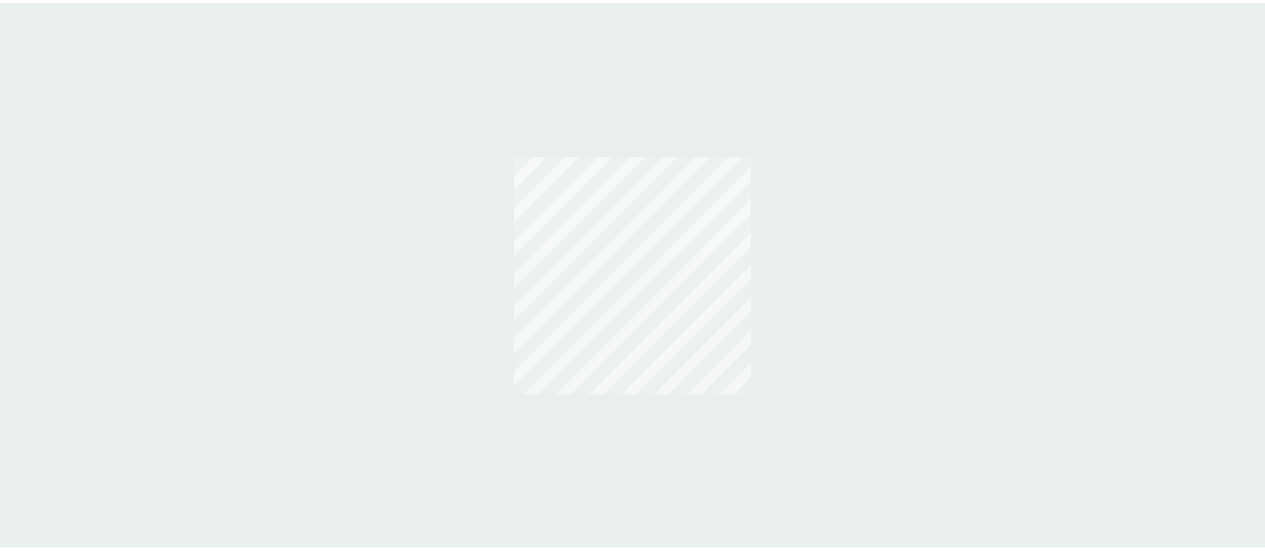scroll, scrollTop: 0, scrollLeft: 0, axis: both 